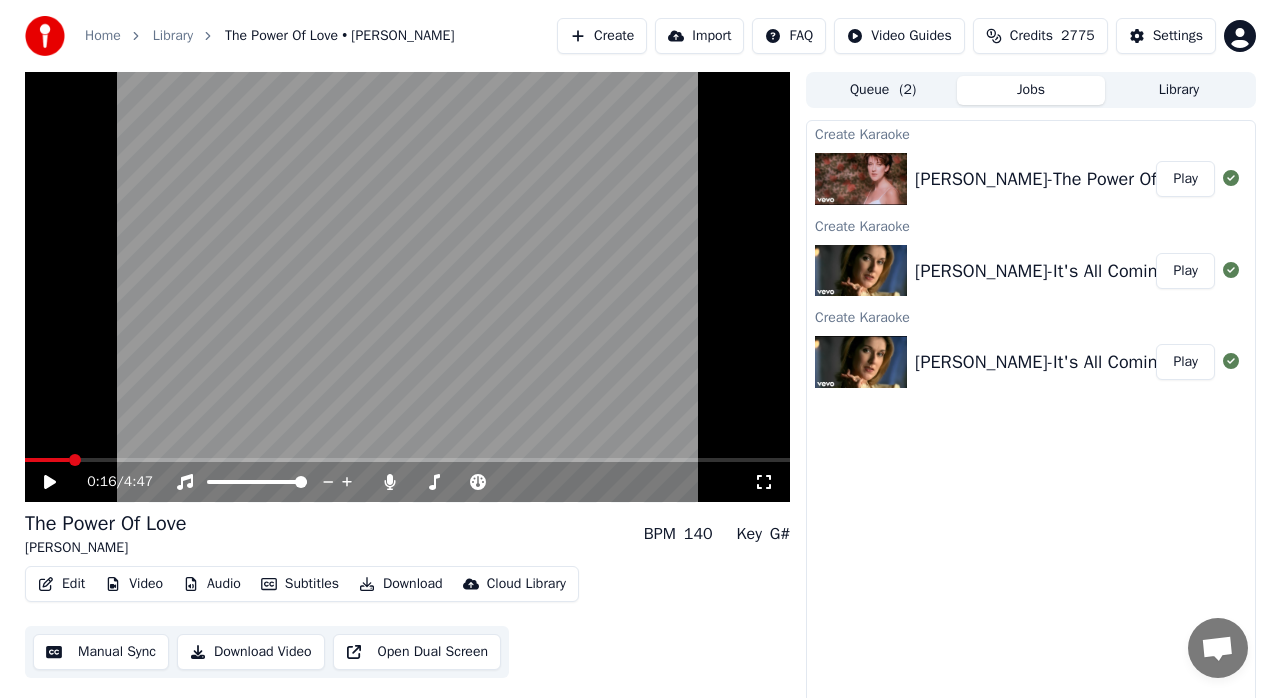 scroll, scrollTop: 0, scrollLeft: 0, axis: both 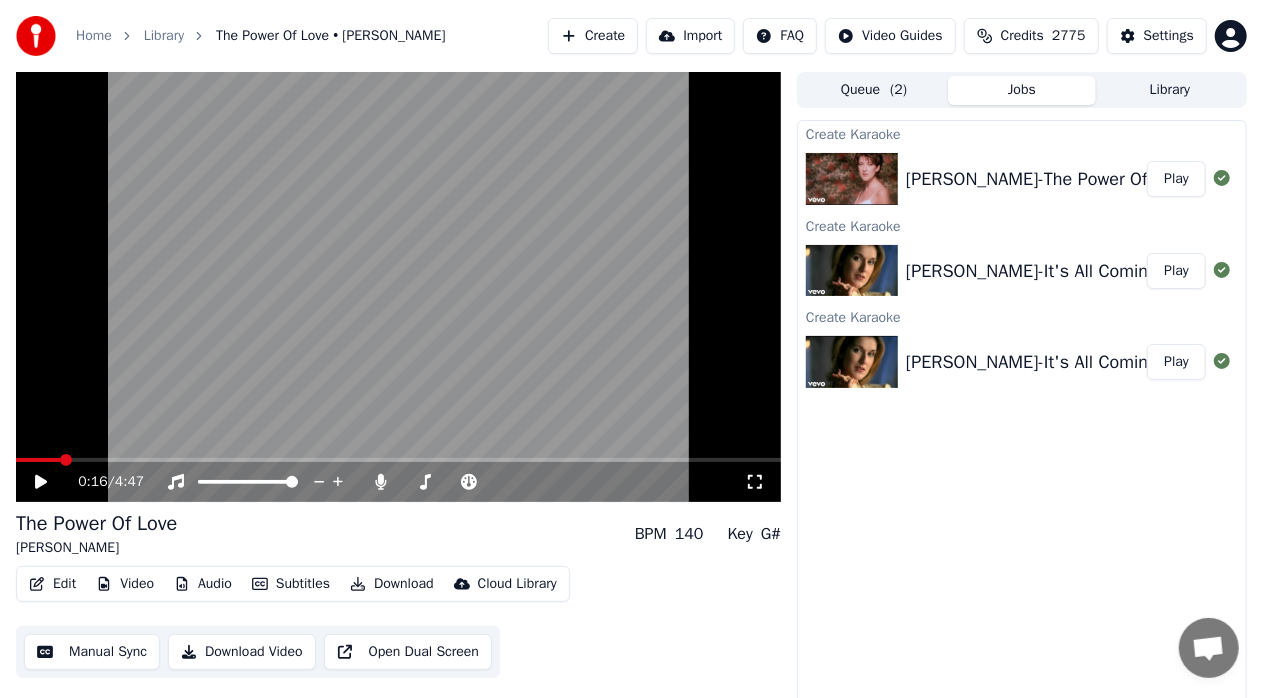 click 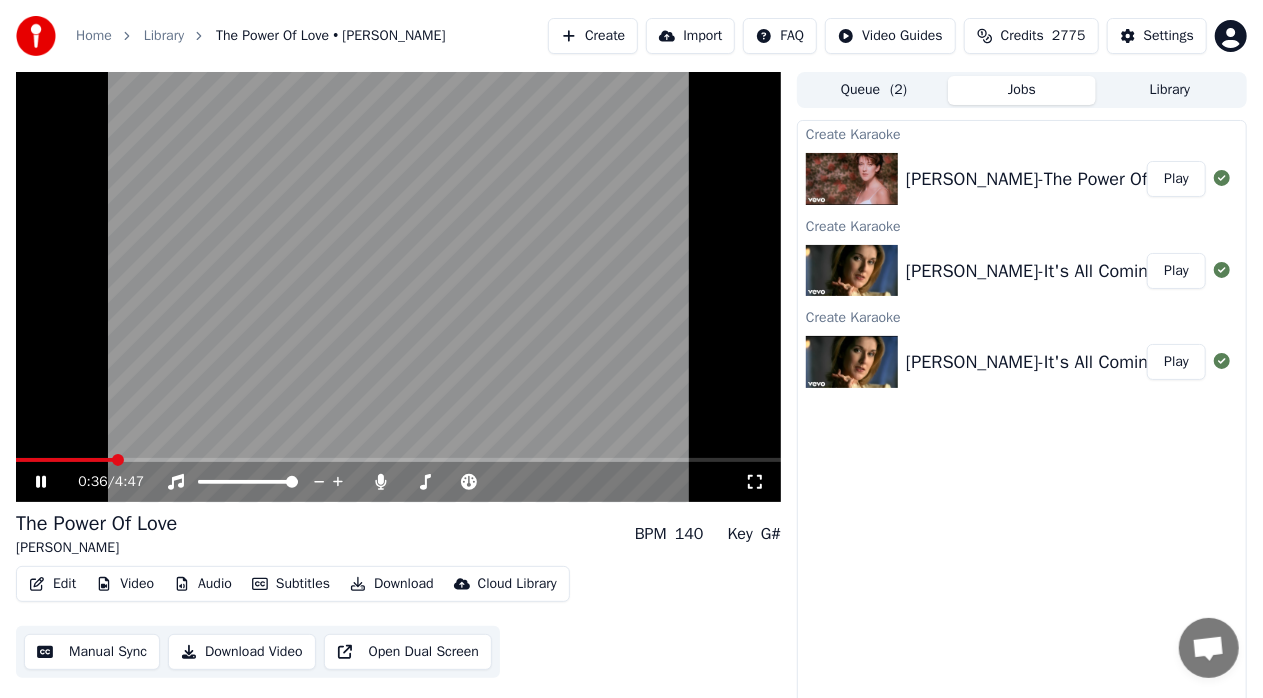 click on "0:36  /  4:47" at bounding box center [398, 482] 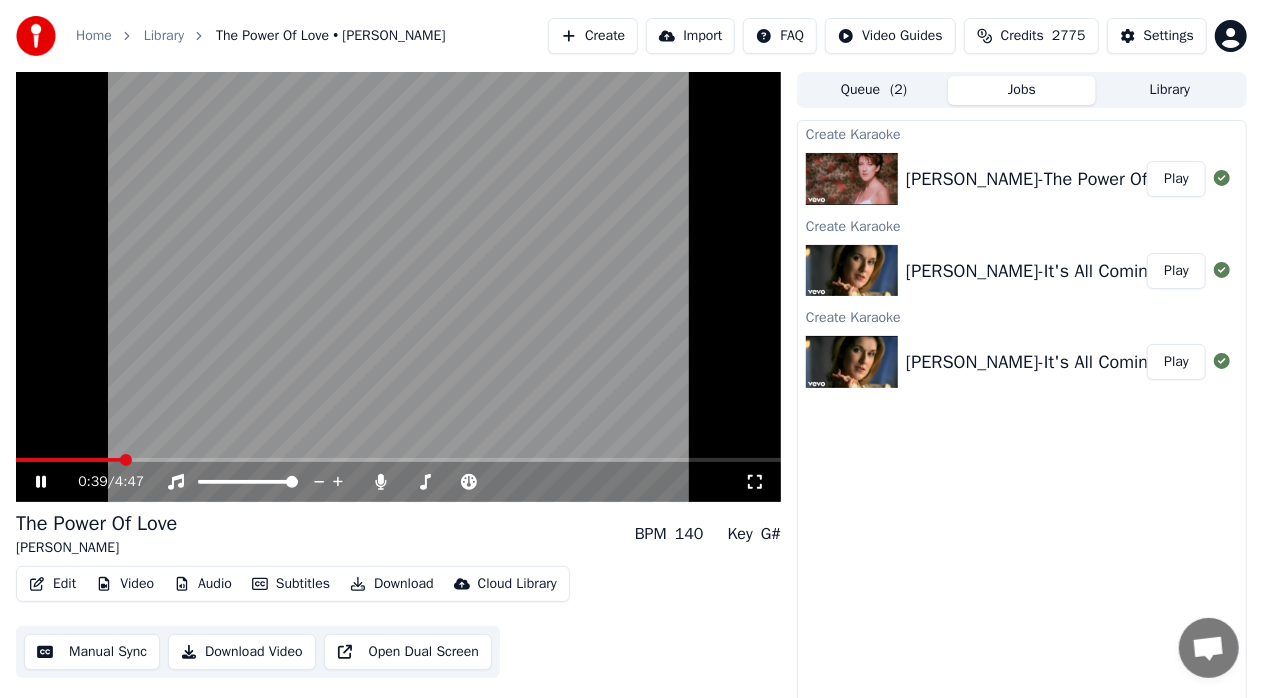 click 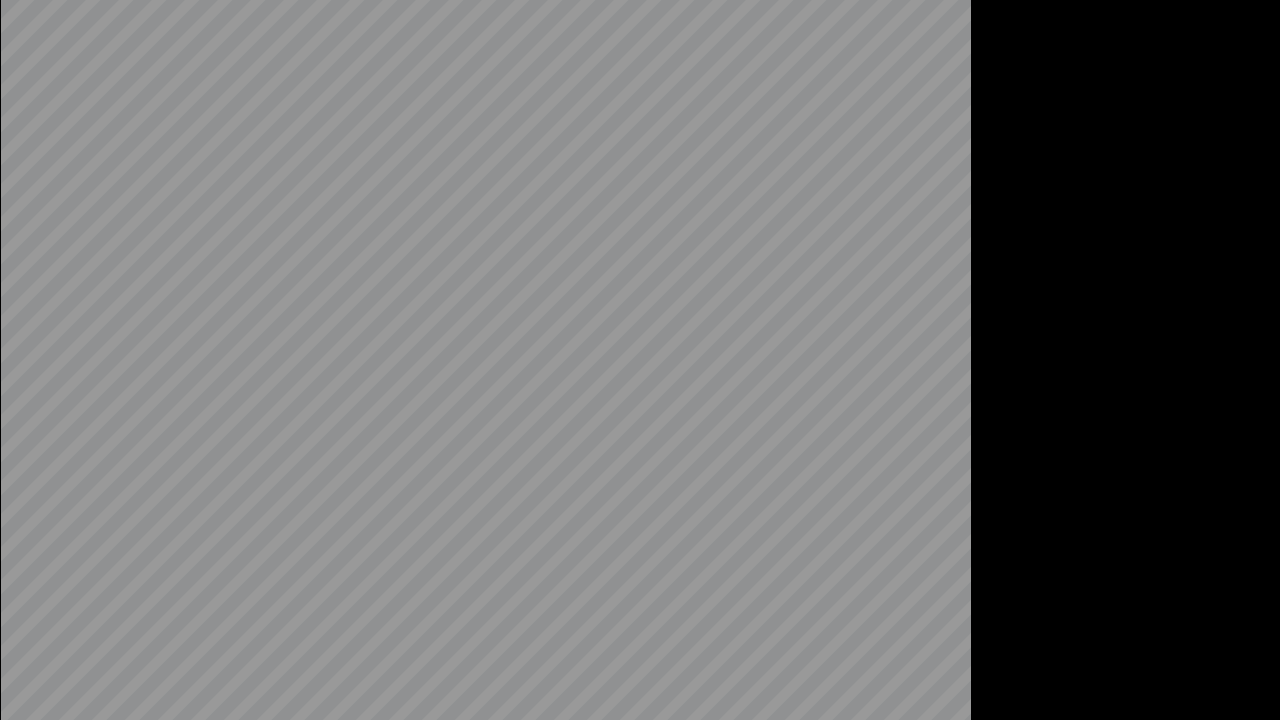 click at bounding box center [640, 360] 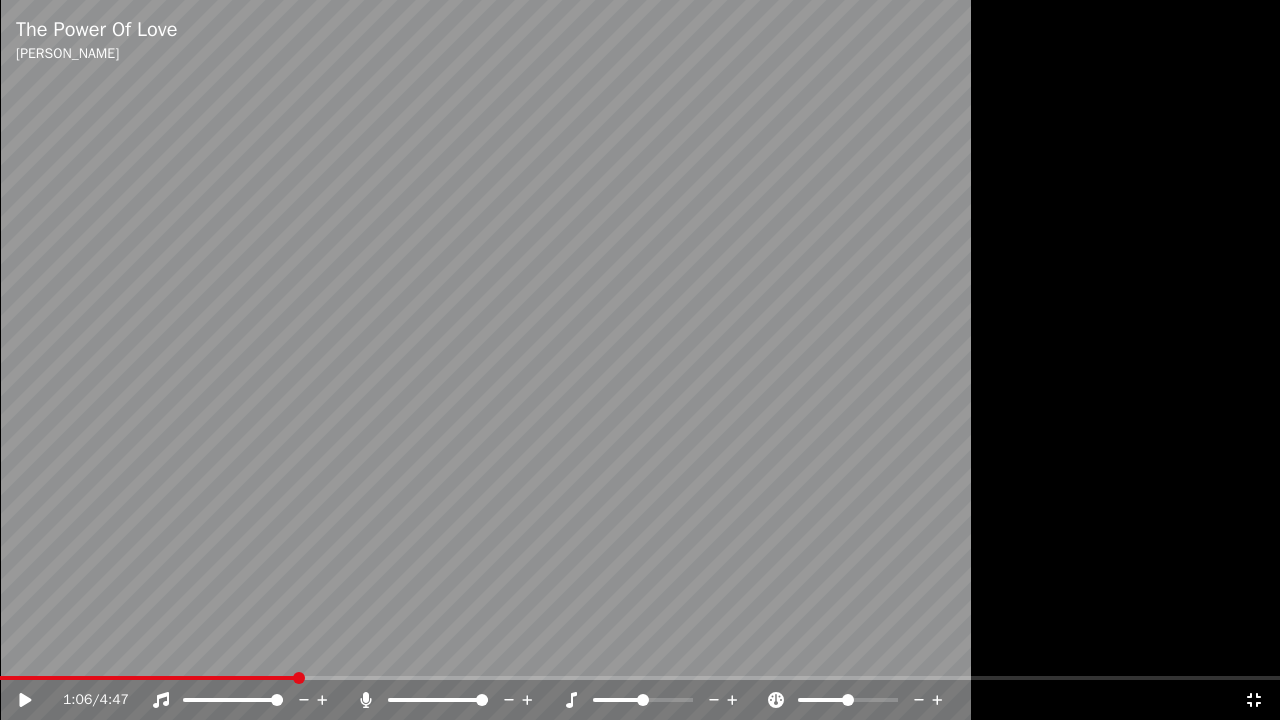 click at bounding box center (640, 360) 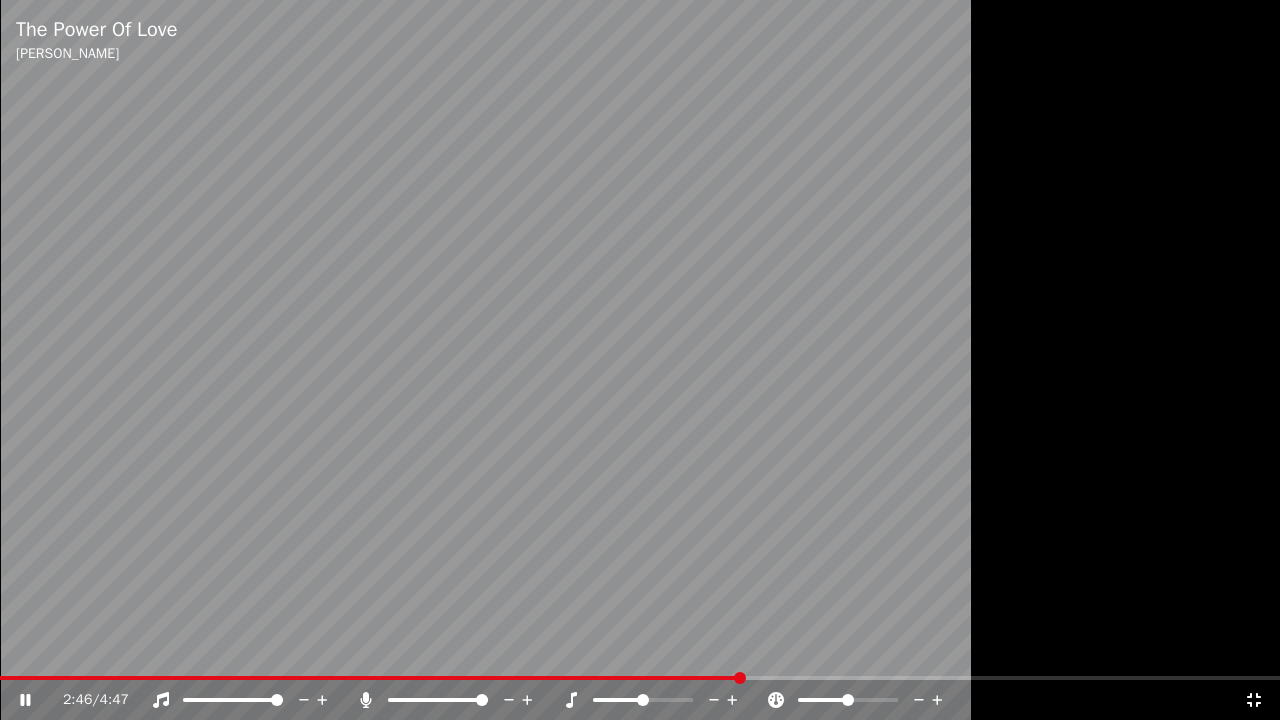 click 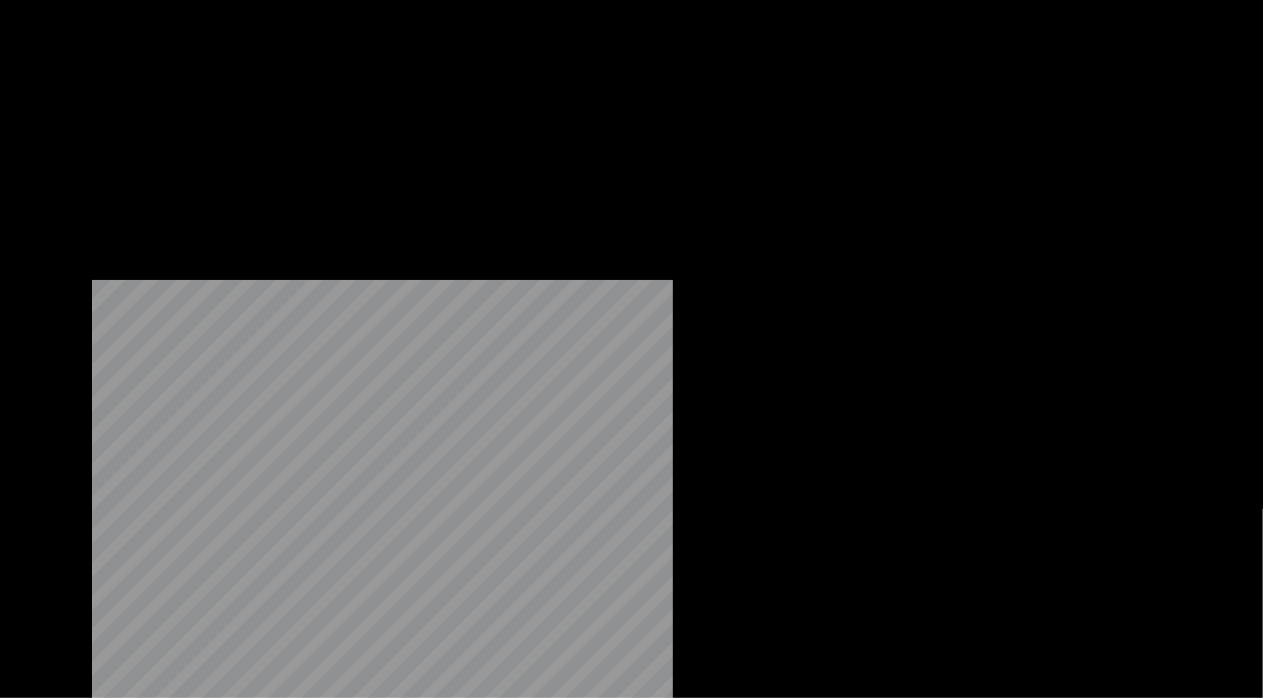 click on "Download" at bounding box center (392, 154) 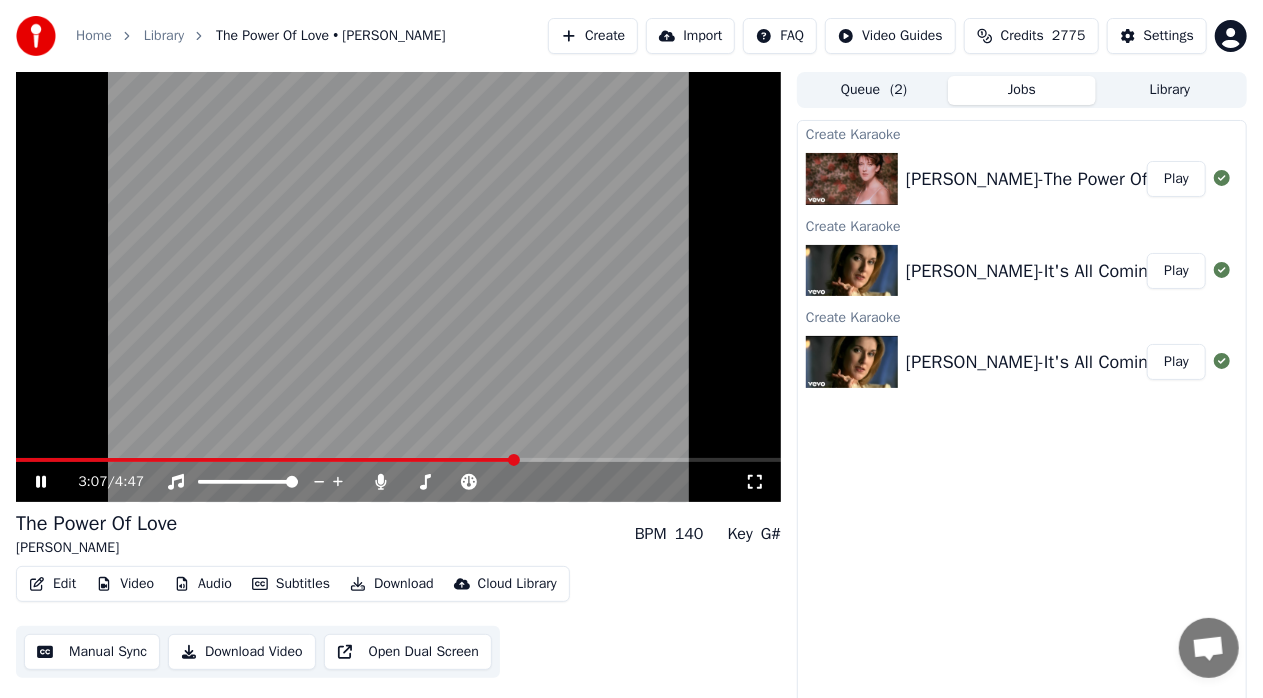 click at bounding box center [398, 287] 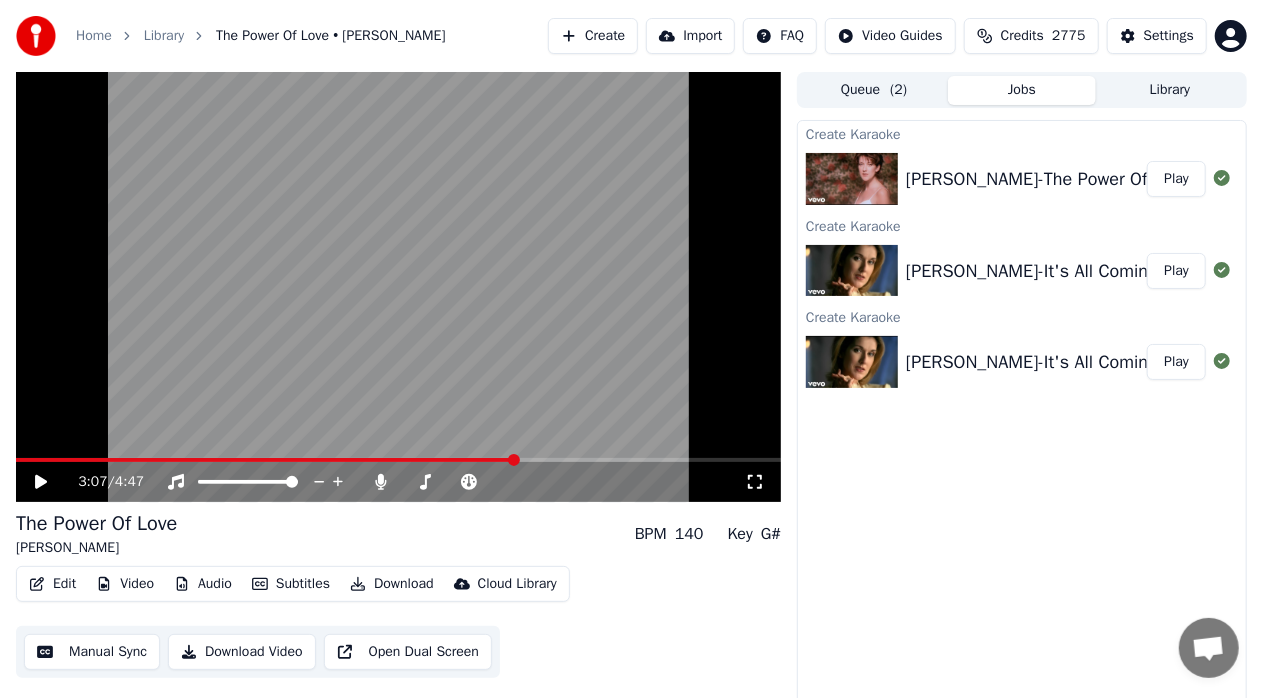 click at bounding box center (398, 287) 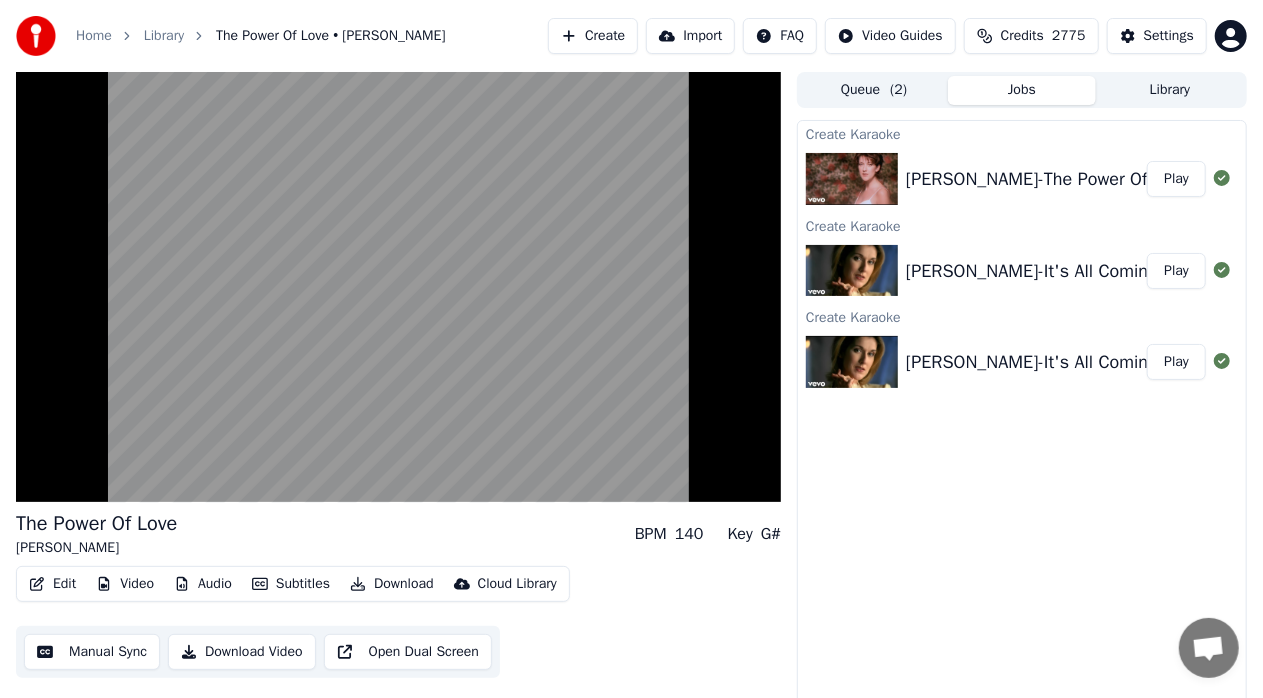 click at bounding box center [398, 287] 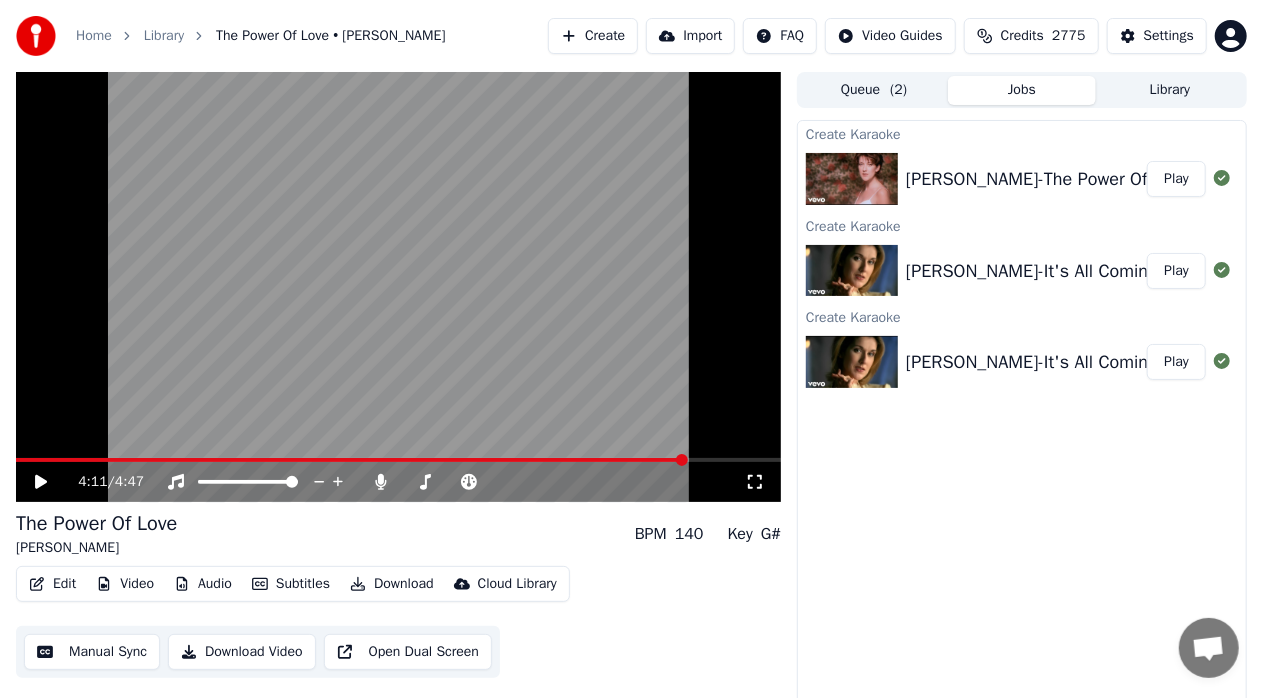 click at bounding box center (398, 287) 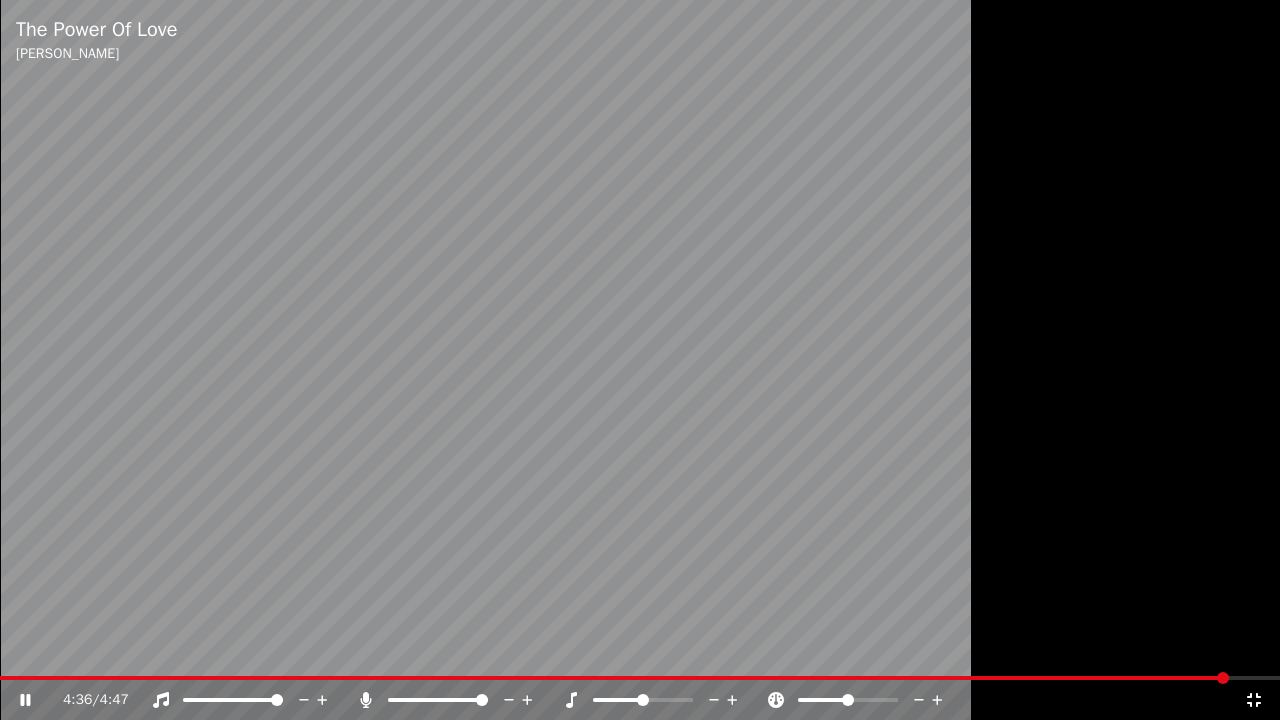 click at bounding box center (640, 360) 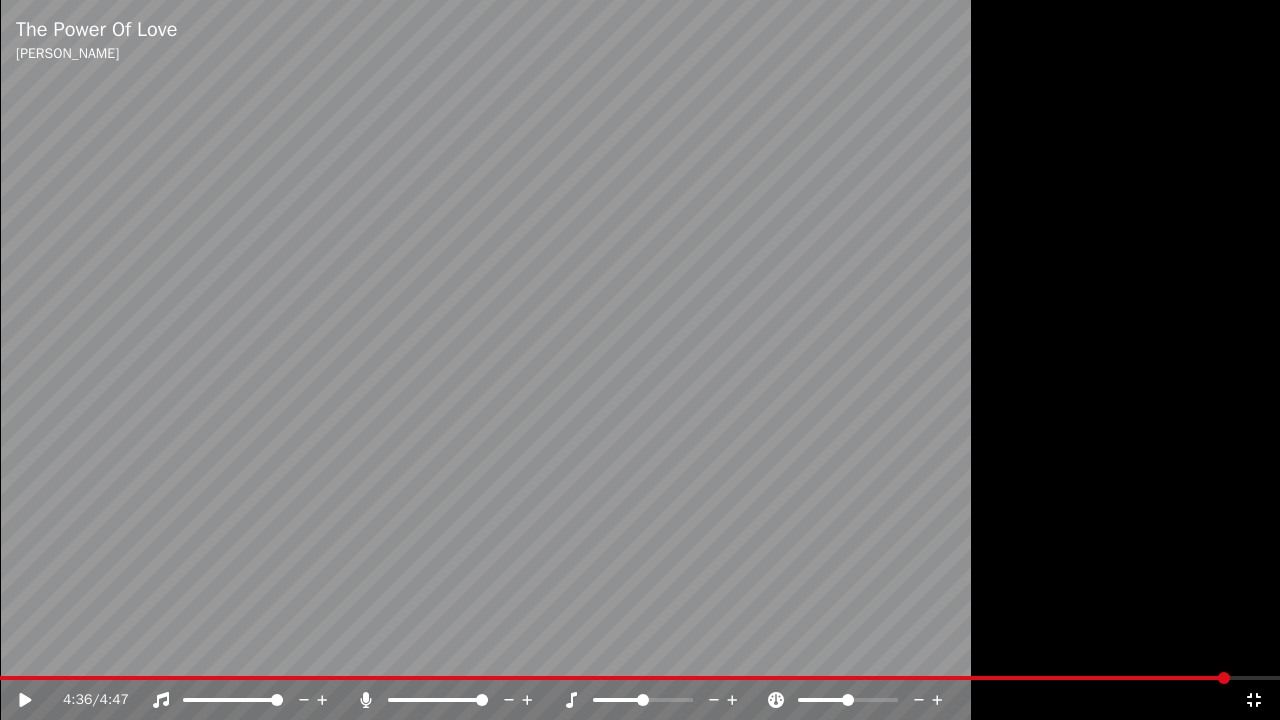 click 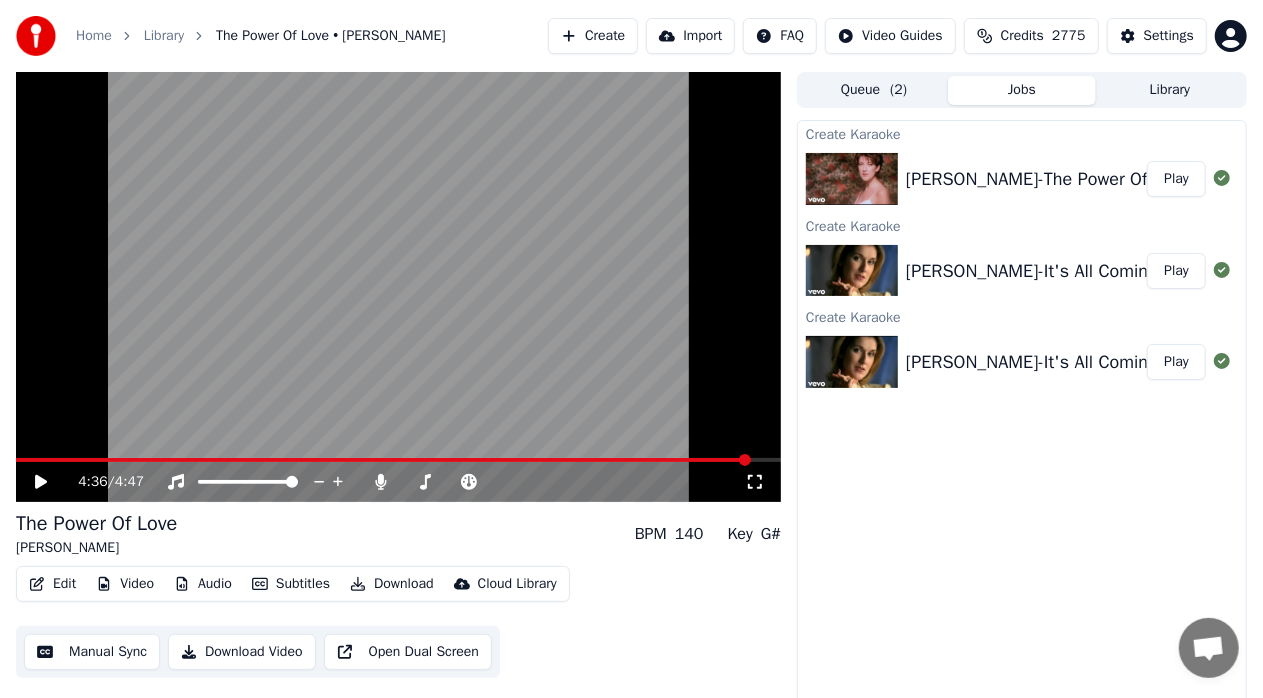 drag, startPoint x: 21, startPoint y: 524, endPoint x: 179, endPoint y: 521, distance: 158.02847 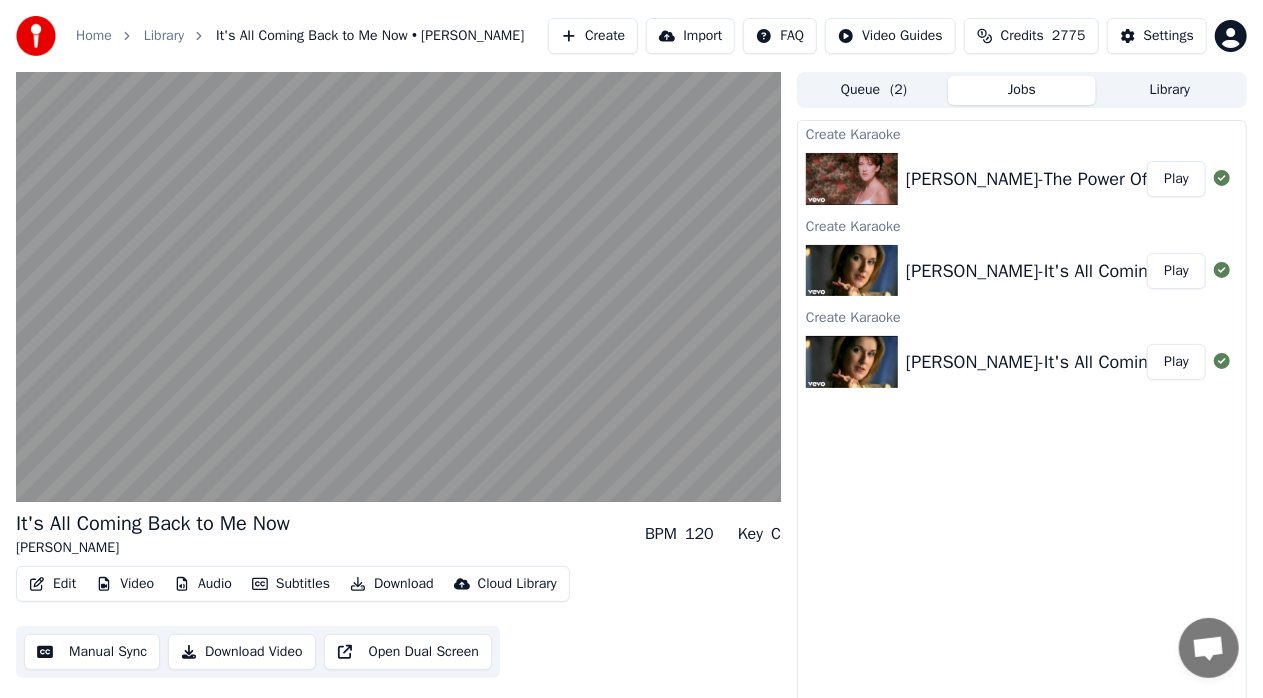 click on "Play" at bounding box center [1176, 362] 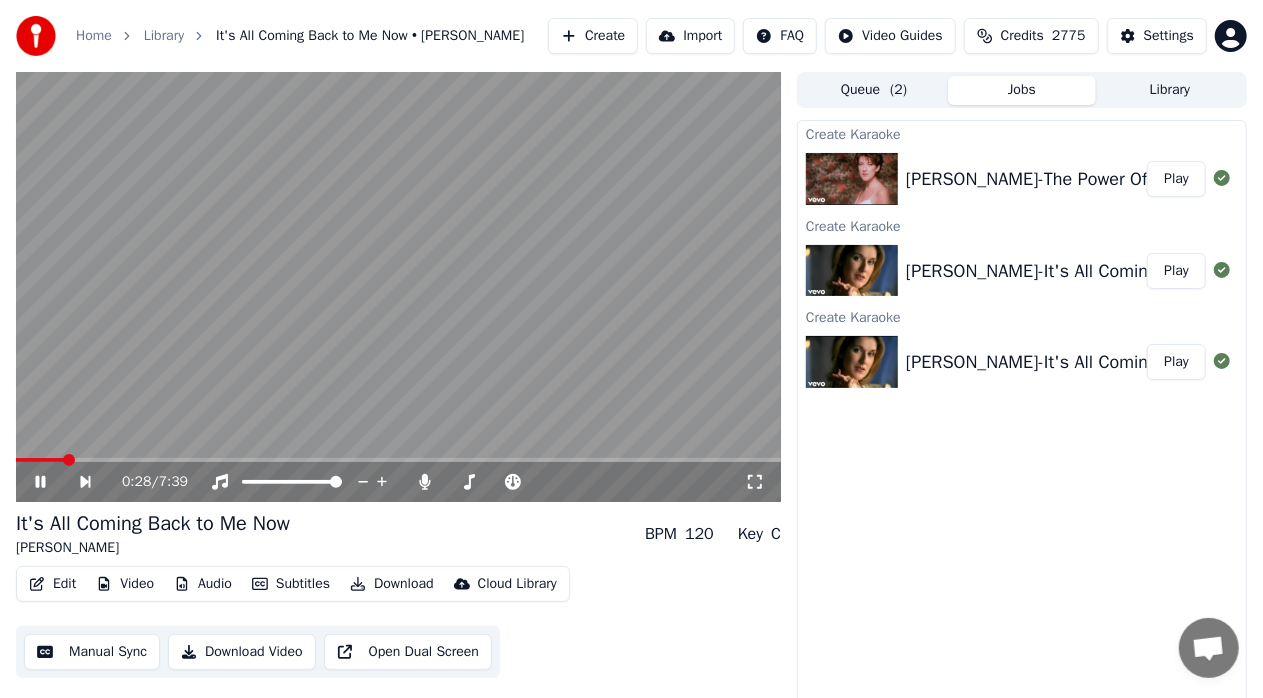 click 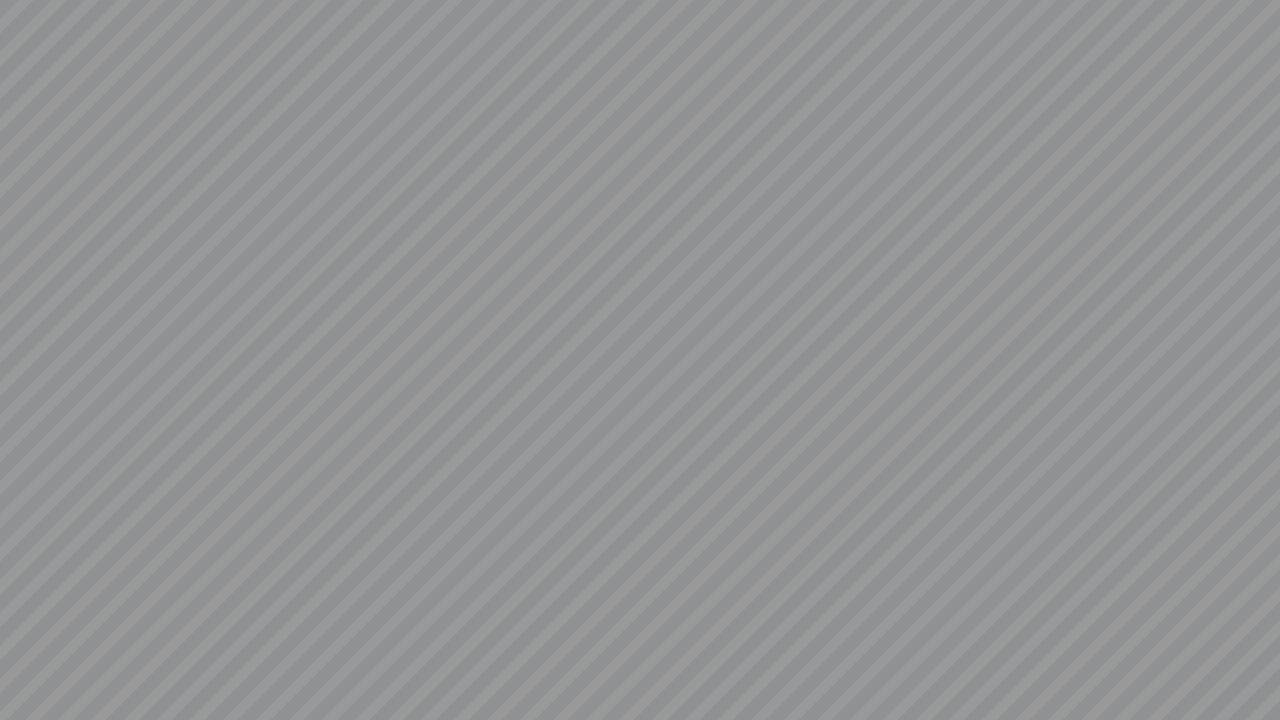 click at bounding box center [640, 360] 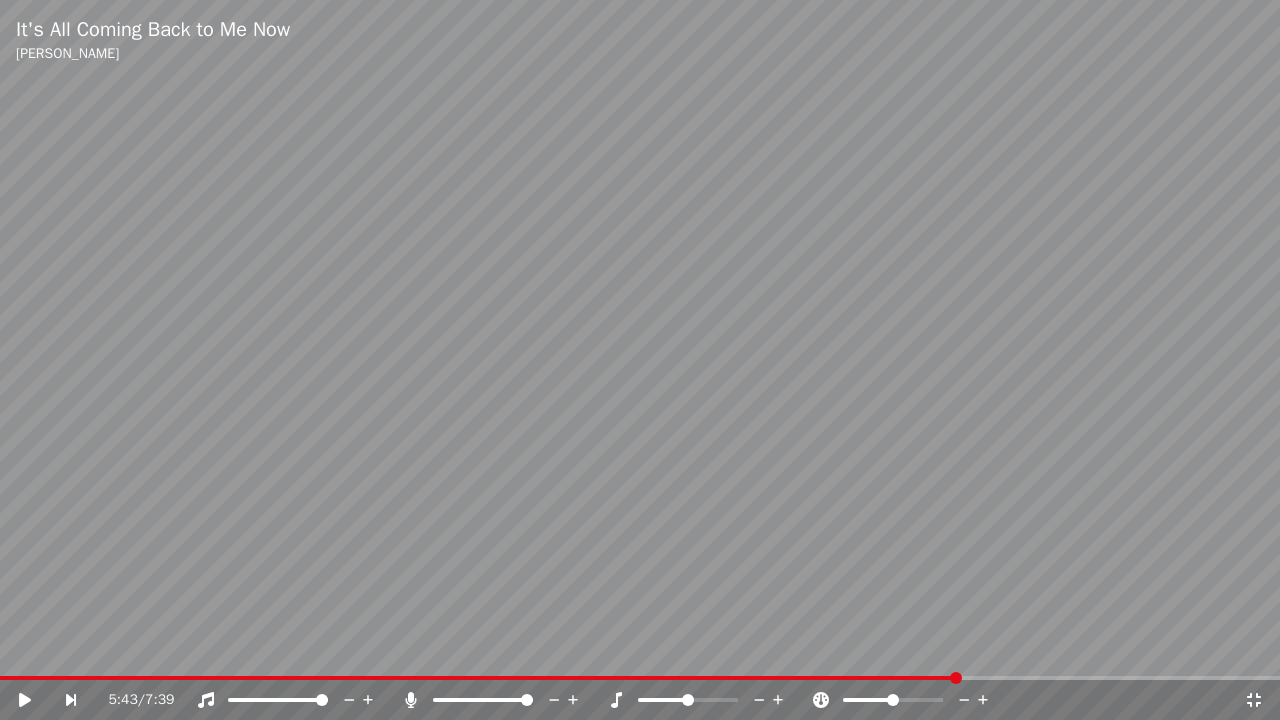 click at bounding box center (640, 360) 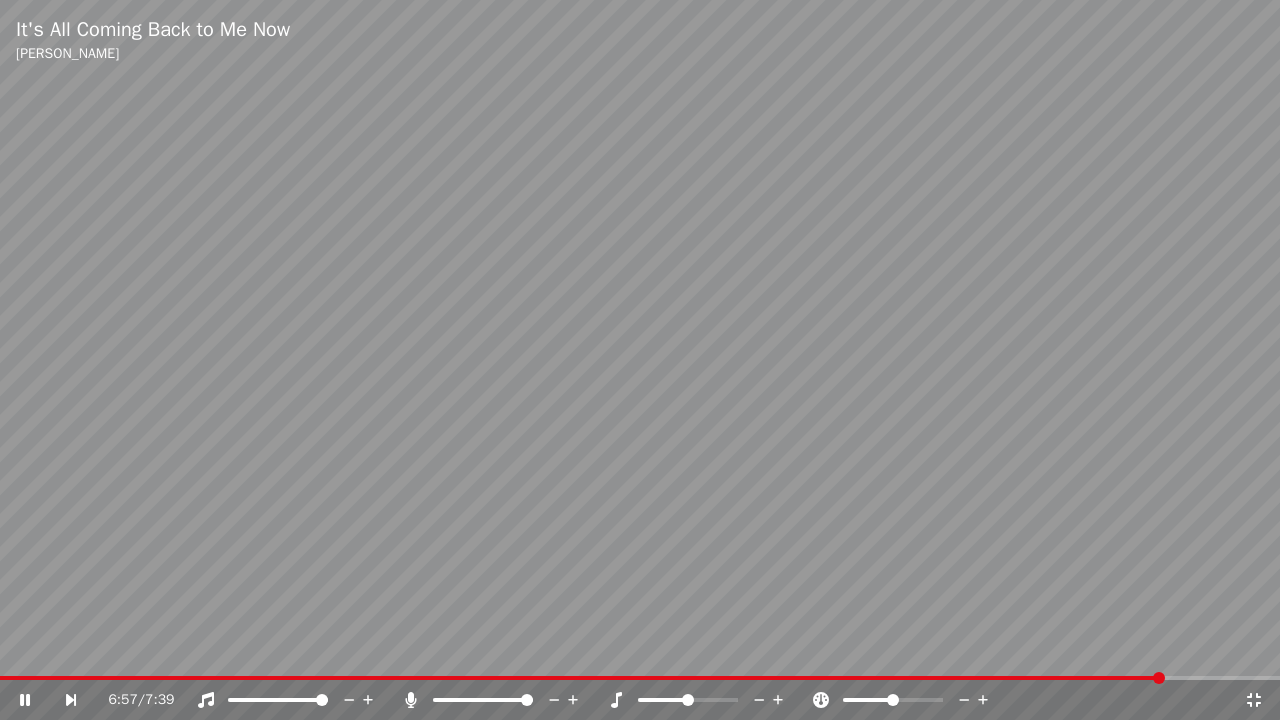 click 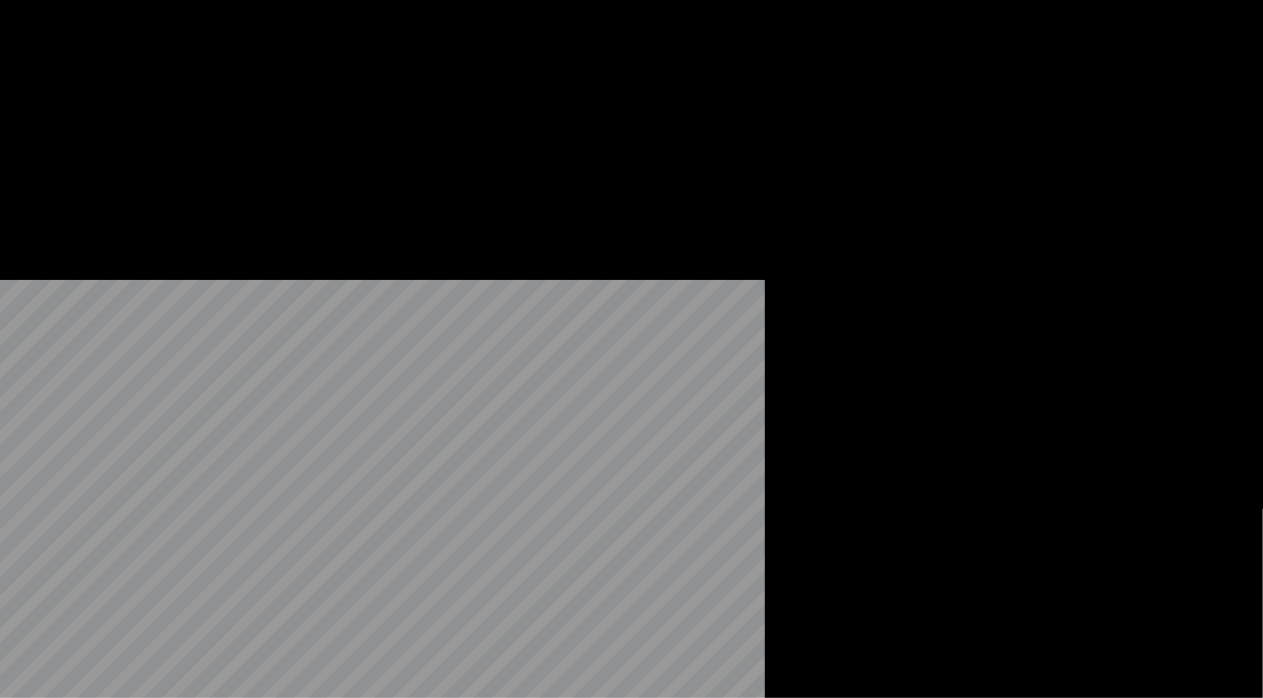 click on "Download" at bounding box center [392, 154] 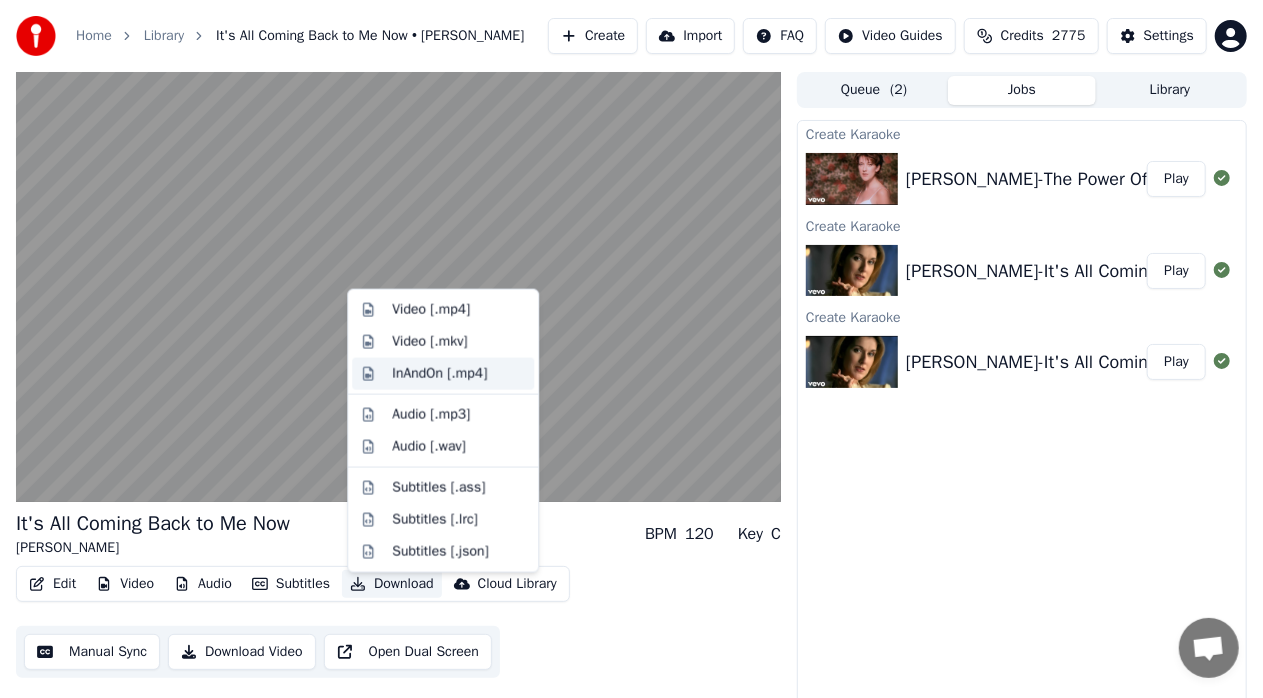 click on "InAndOn [.mp4]" at bounding box center [439, 374] 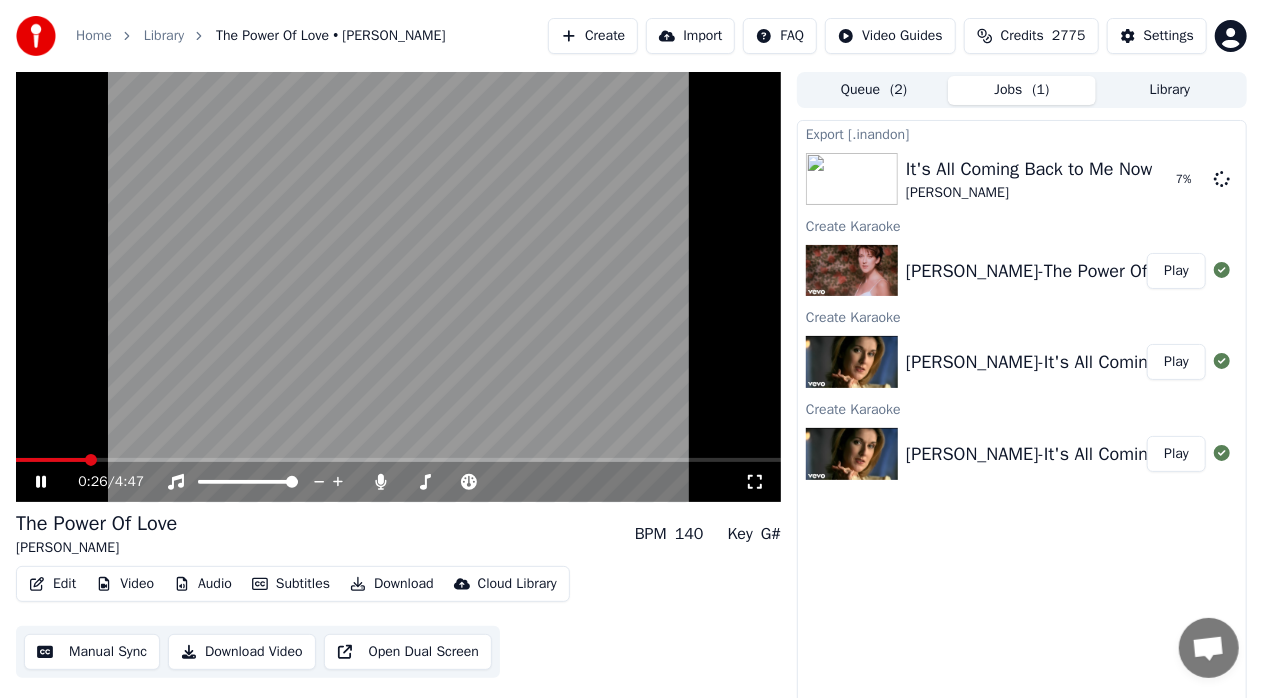 click 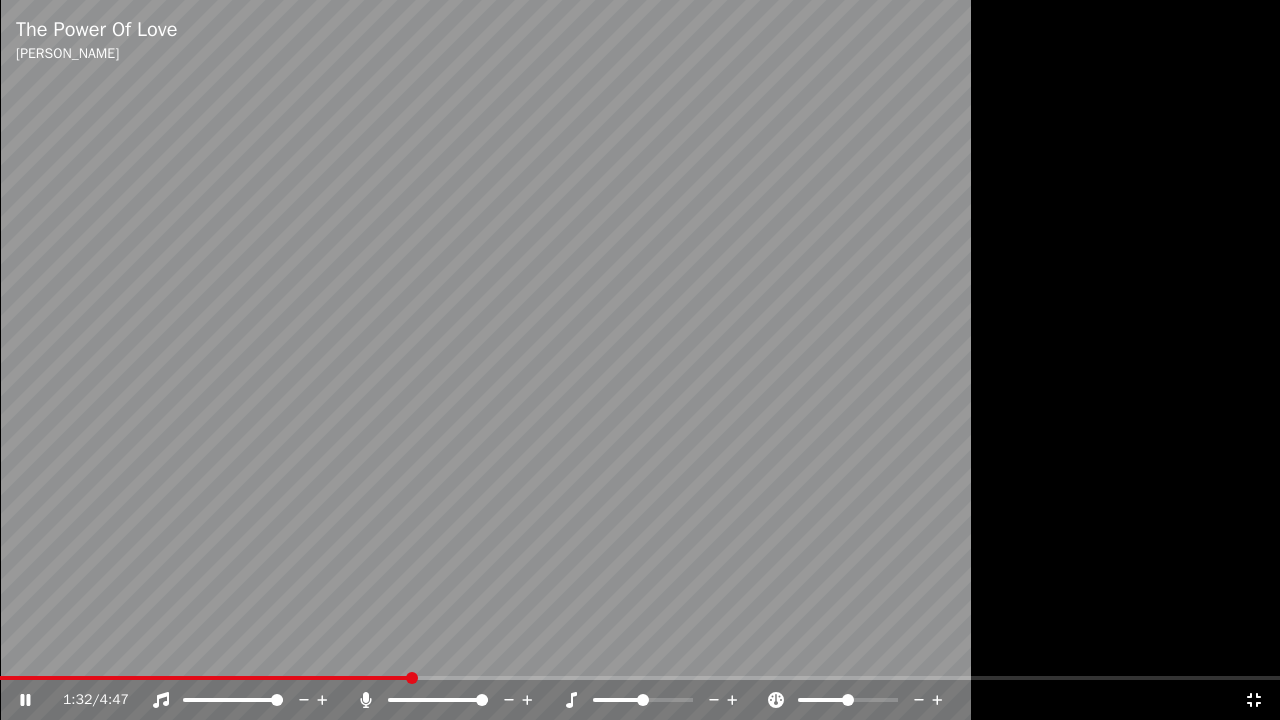 click 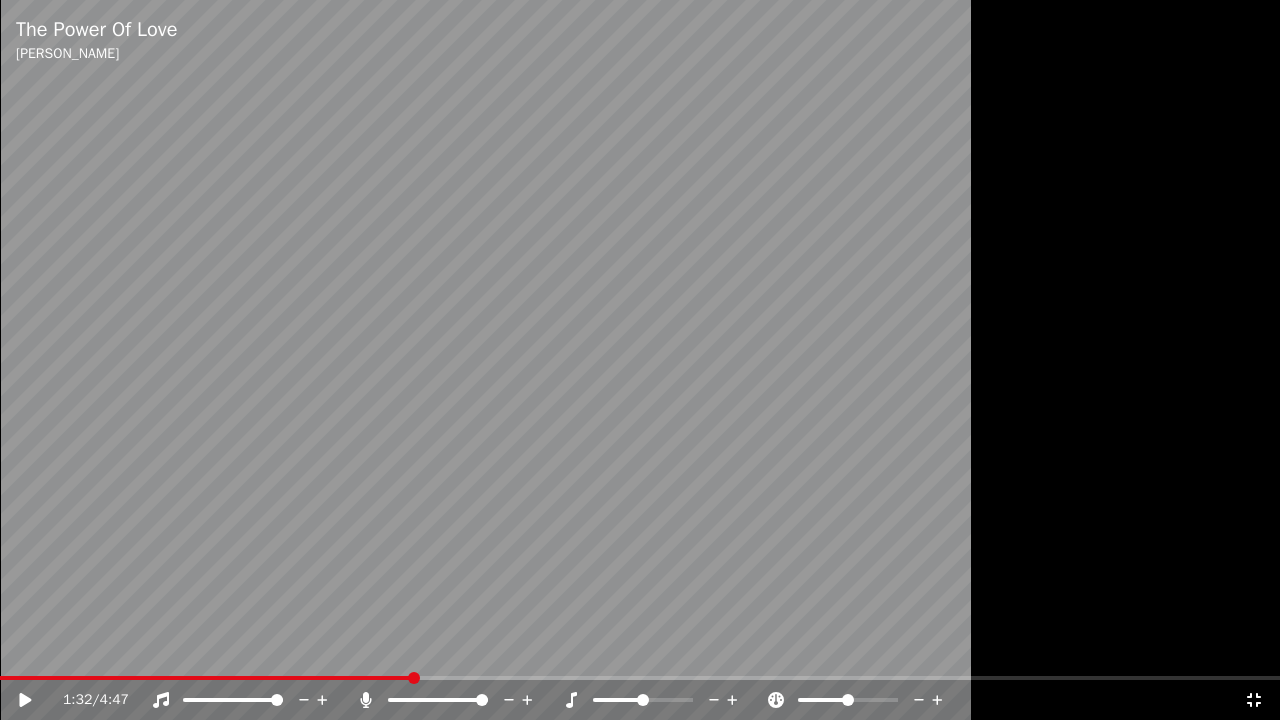 click 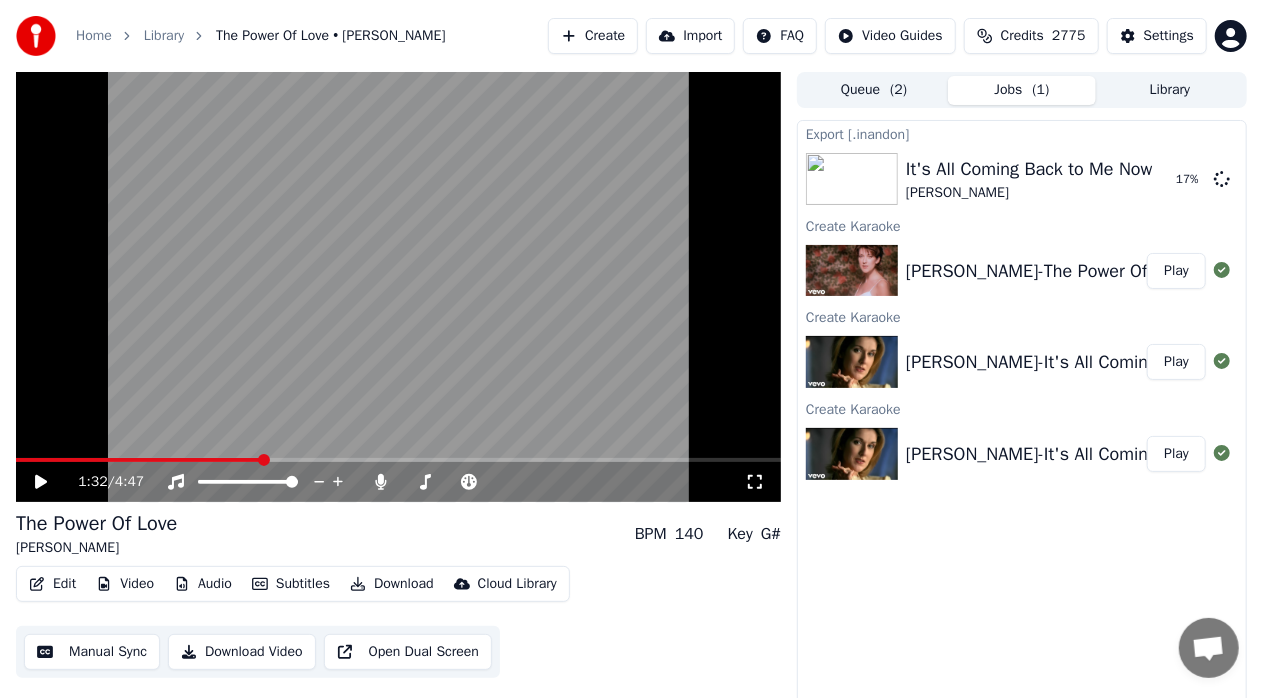 drag, startPoint x: 16, startPoint y: 517, endPoint x: 140, endPoint y: 512, distance: 124.10077 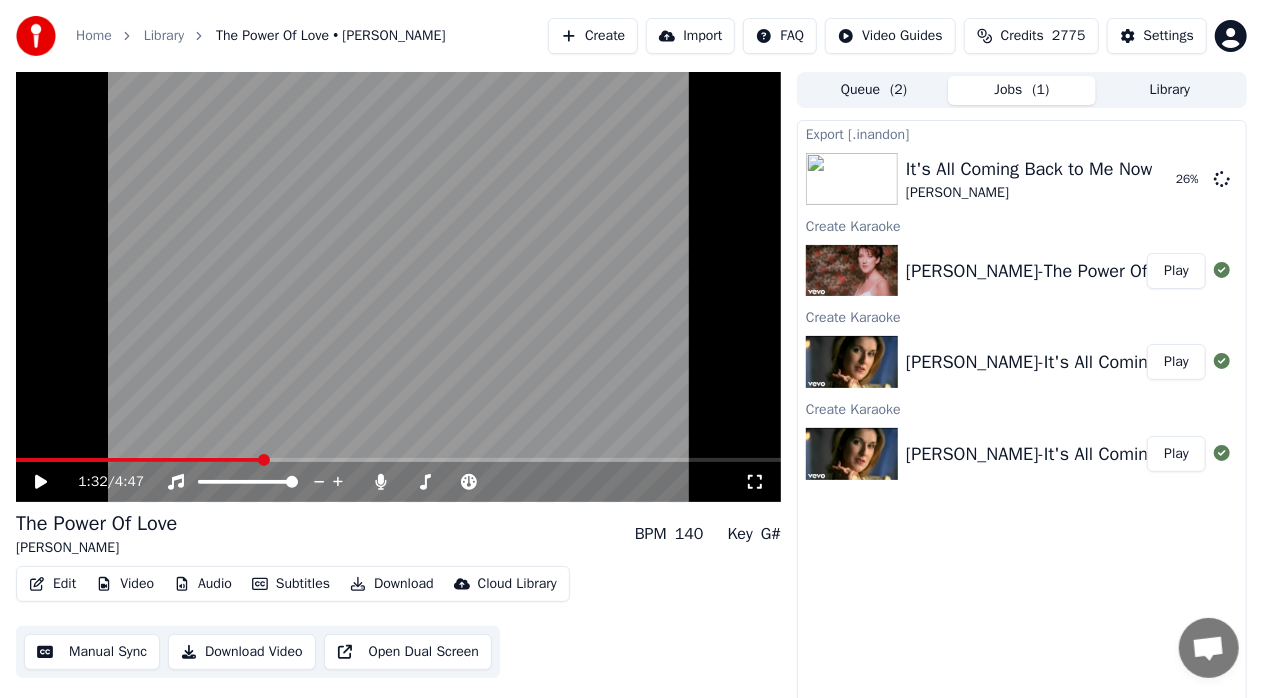 click at bounding box center [398, 287] 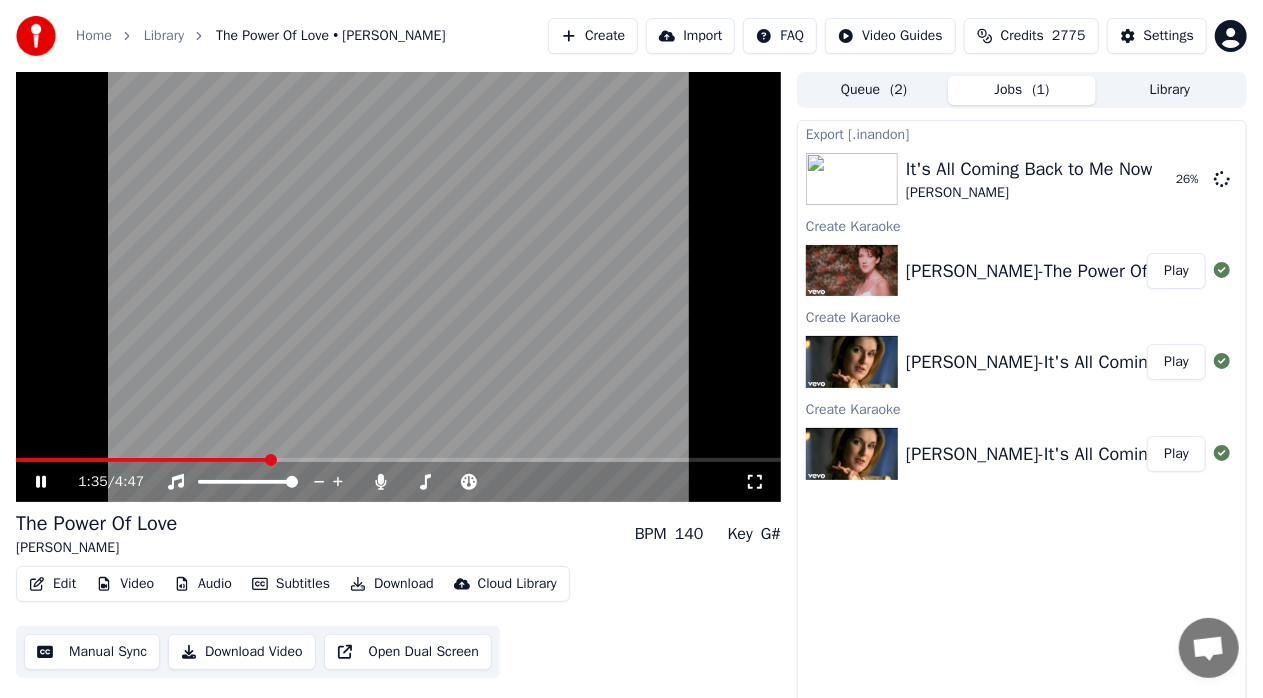 click at bounding box center [142, 460] 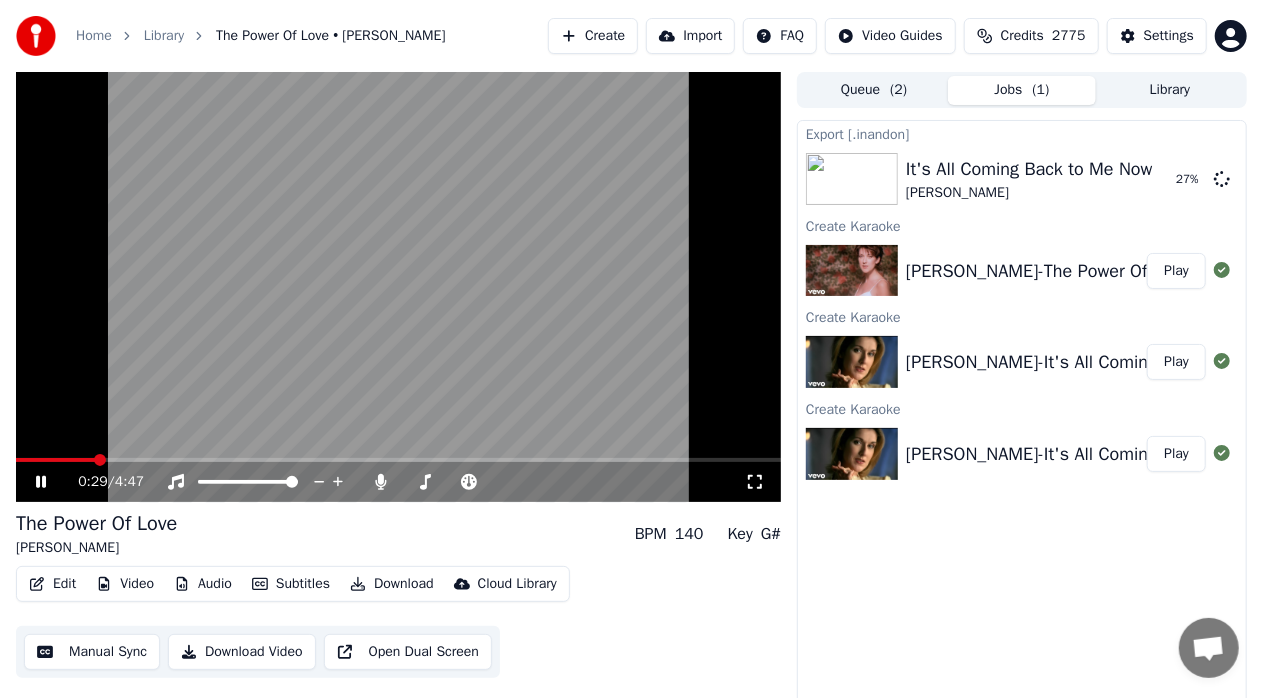 click 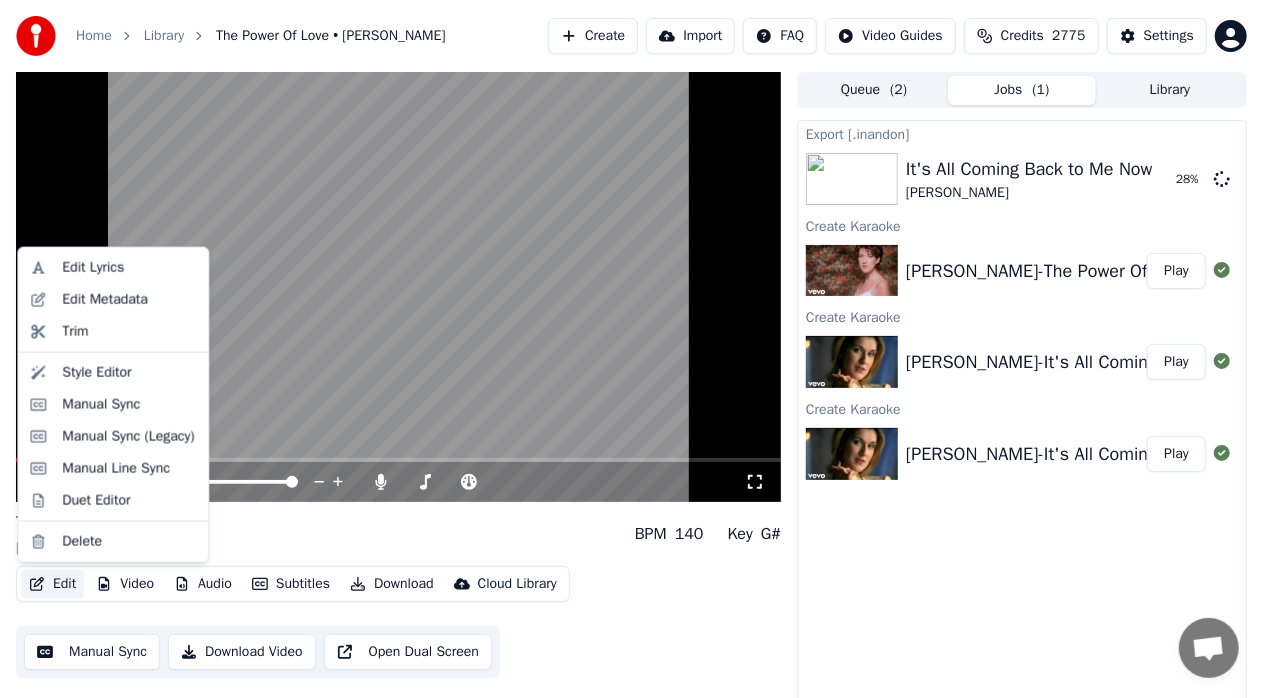 click on "Edit" at bounding box center (52, 584) 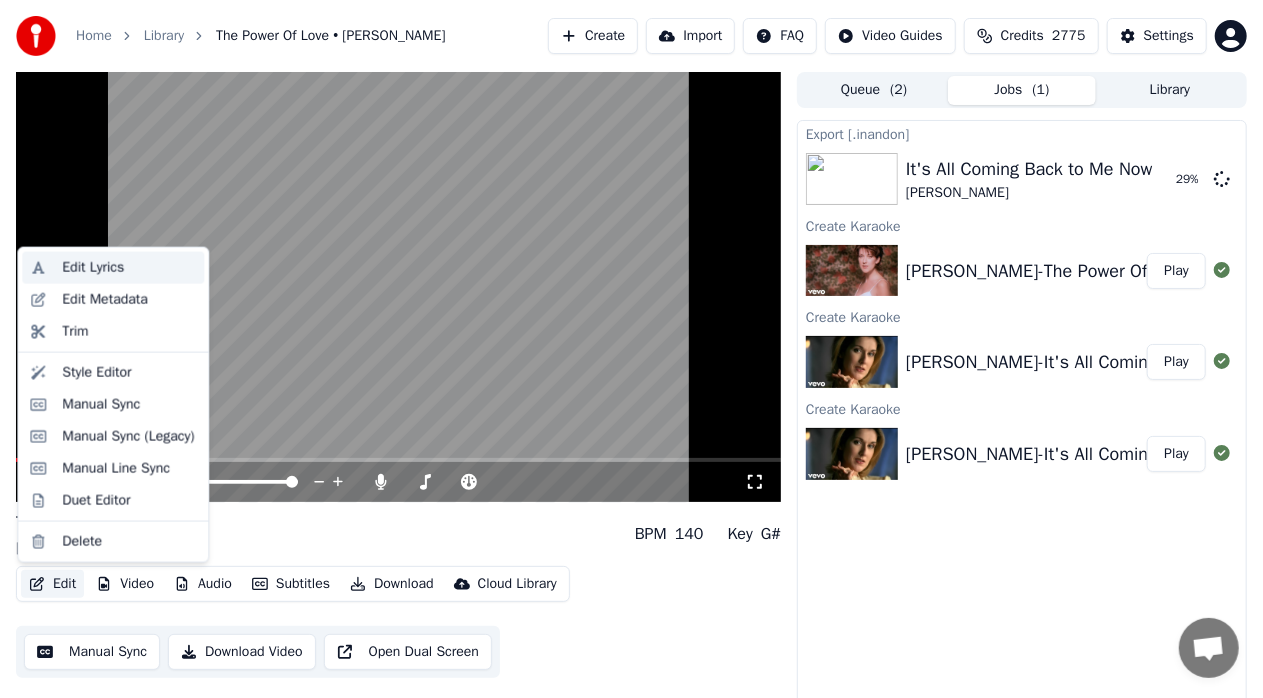 click on "Edit Lyrics" at bounding box center (93, 268) 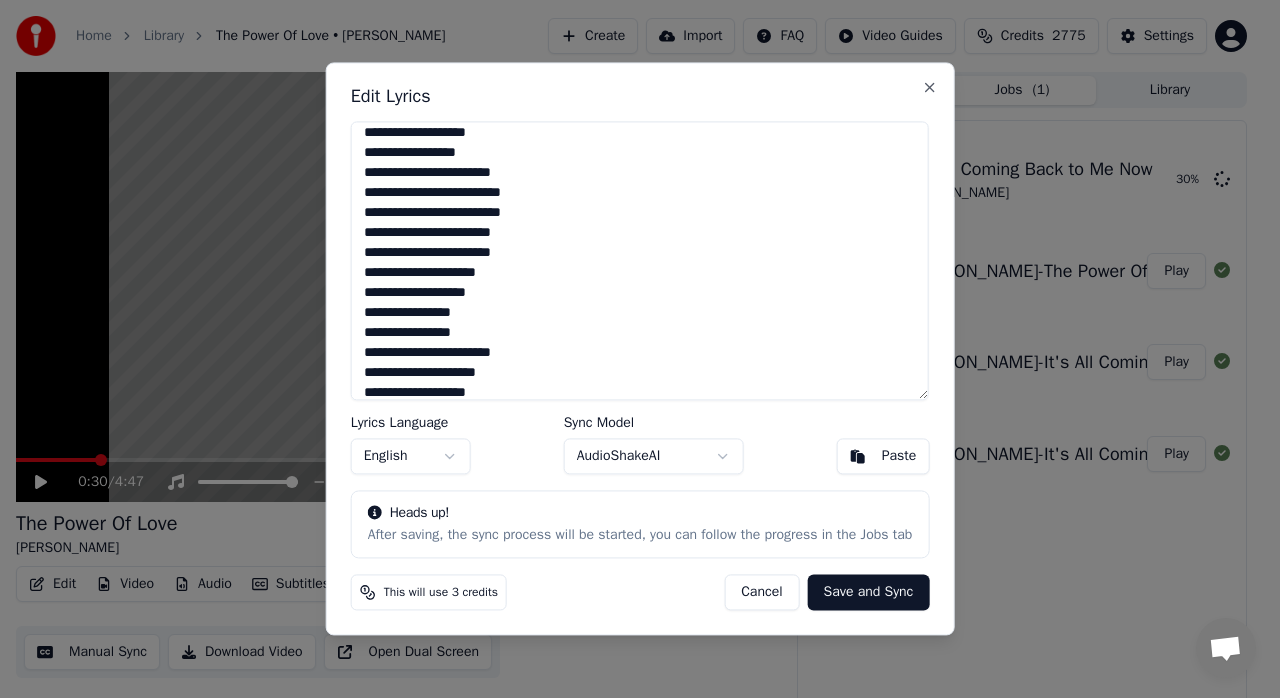 scroll, scrollTop: 758, scrollLeft: 0, axis: vertical 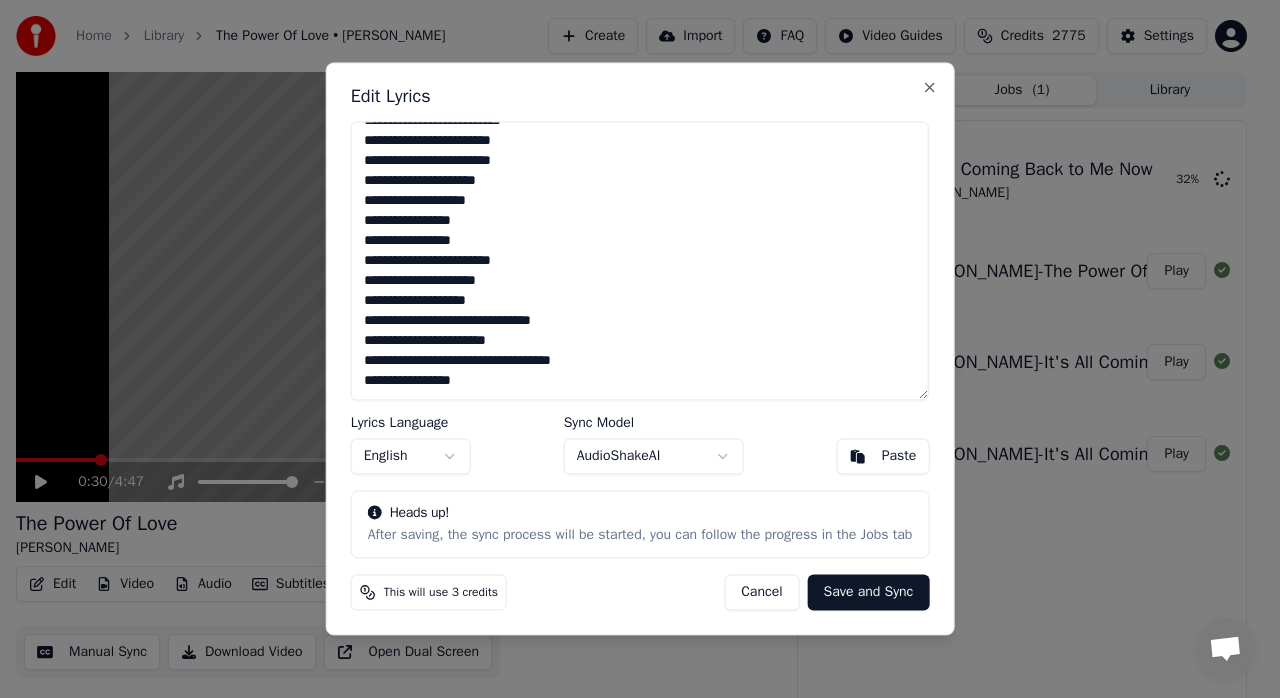 drag, startPoint x: 363, startPoint y: 140, endPoint x: 604, endPoint y: 426, distance: 374.00134 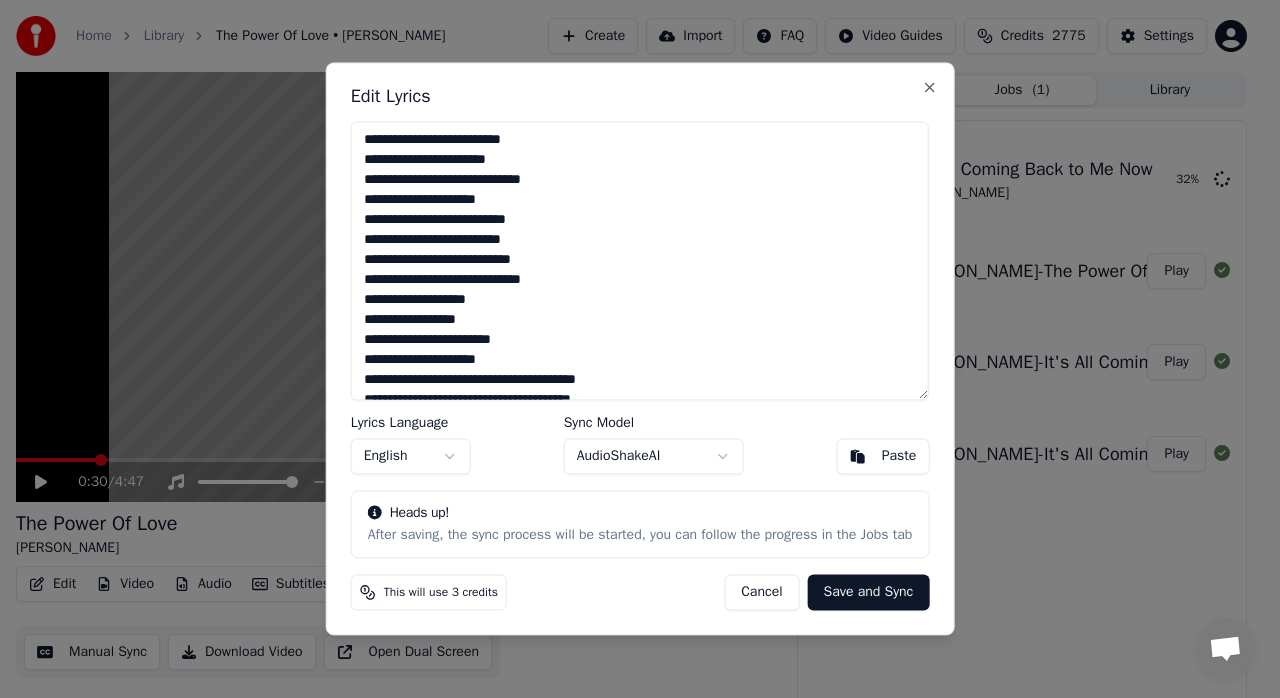 scroll, scrollTop: 709, scrollLeft: 0, axis: vertical 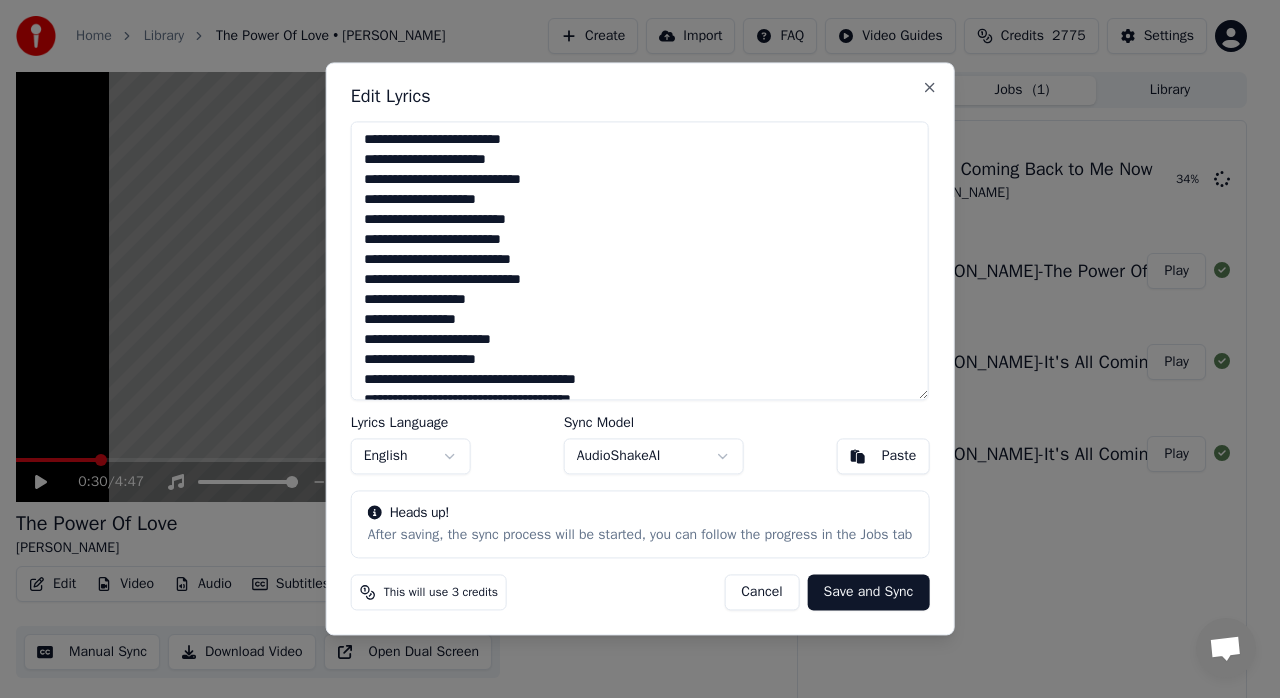 type on "**********" 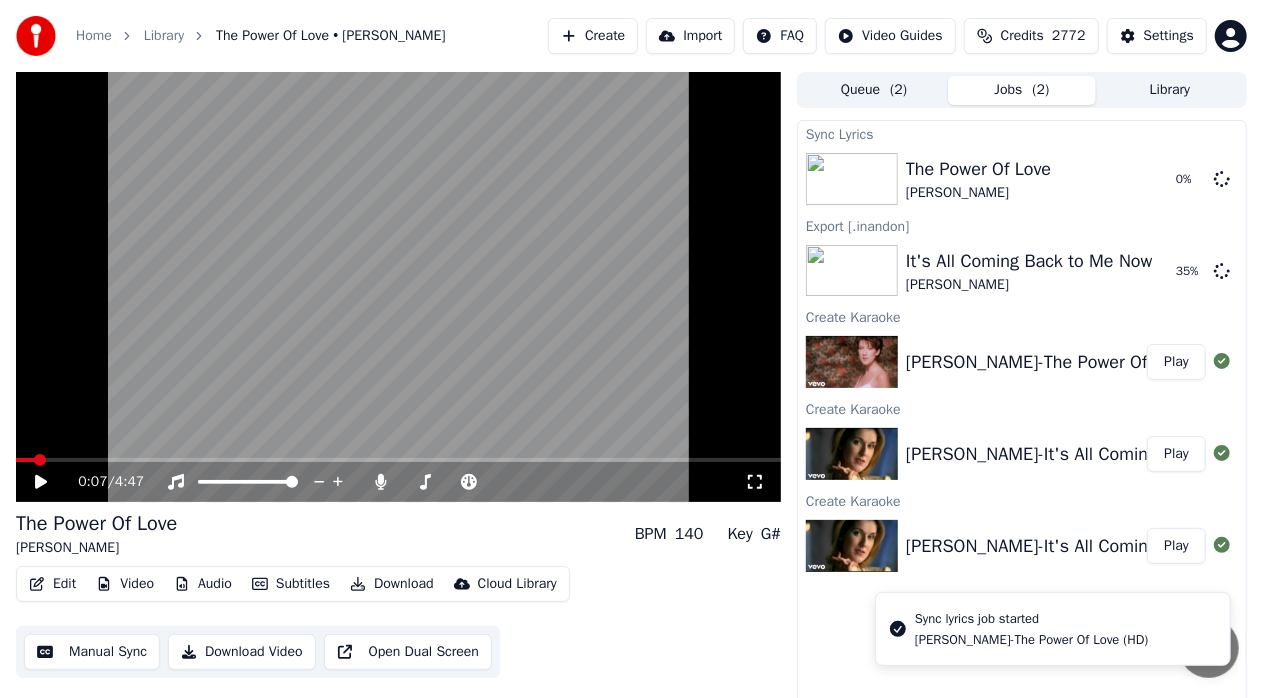 click at bounding box center [25, 460] 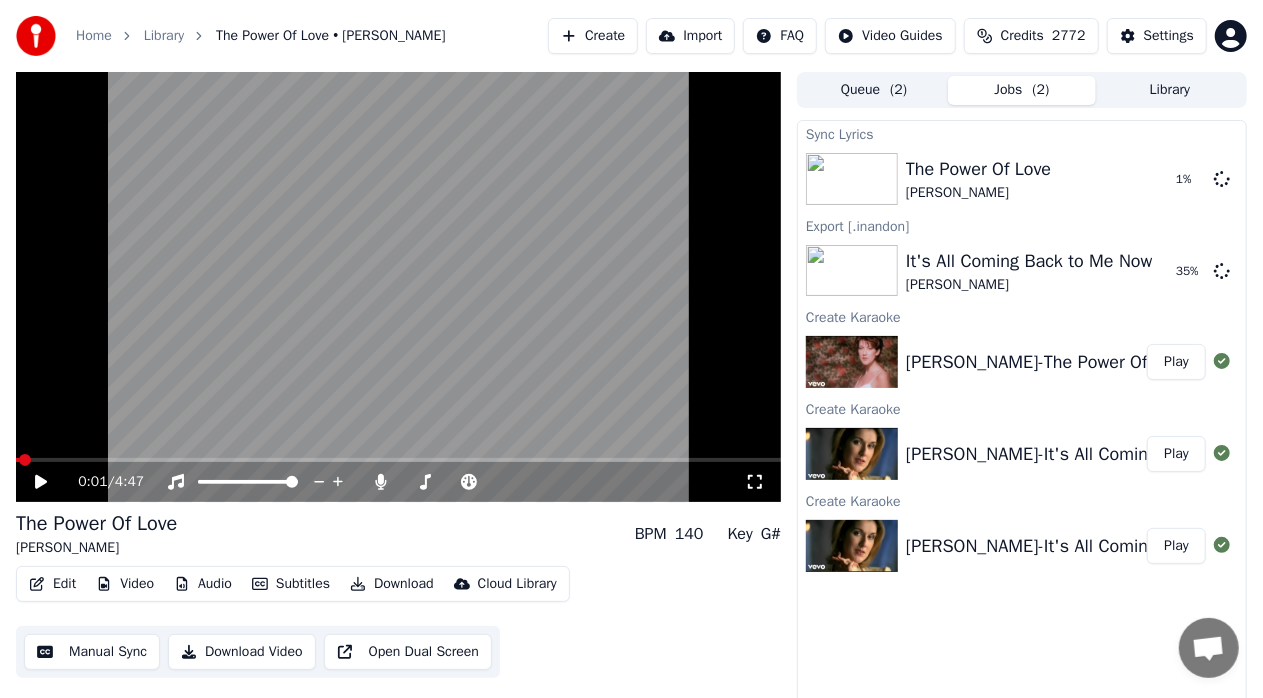 click at bounding box center (17, 460) 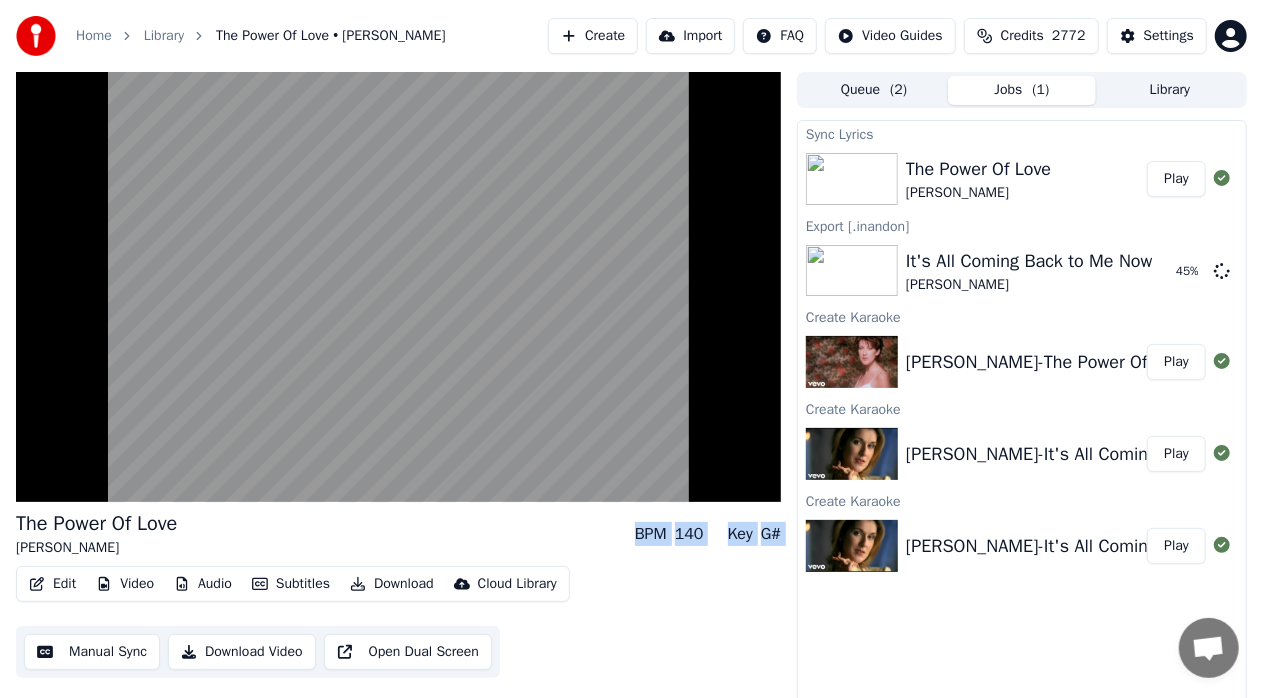 drag, startPoint x: 693, startPoint y: 644, endPoint x: 663, endPoint y: 490, distance: 156.89487 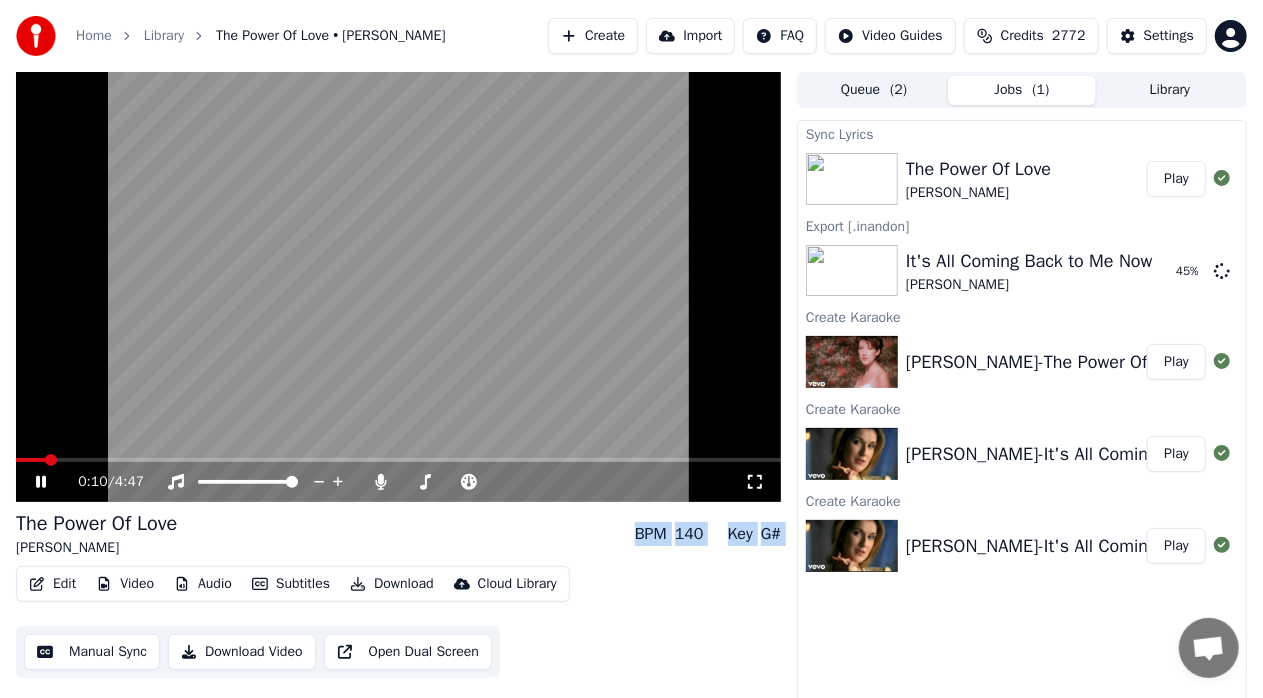 click 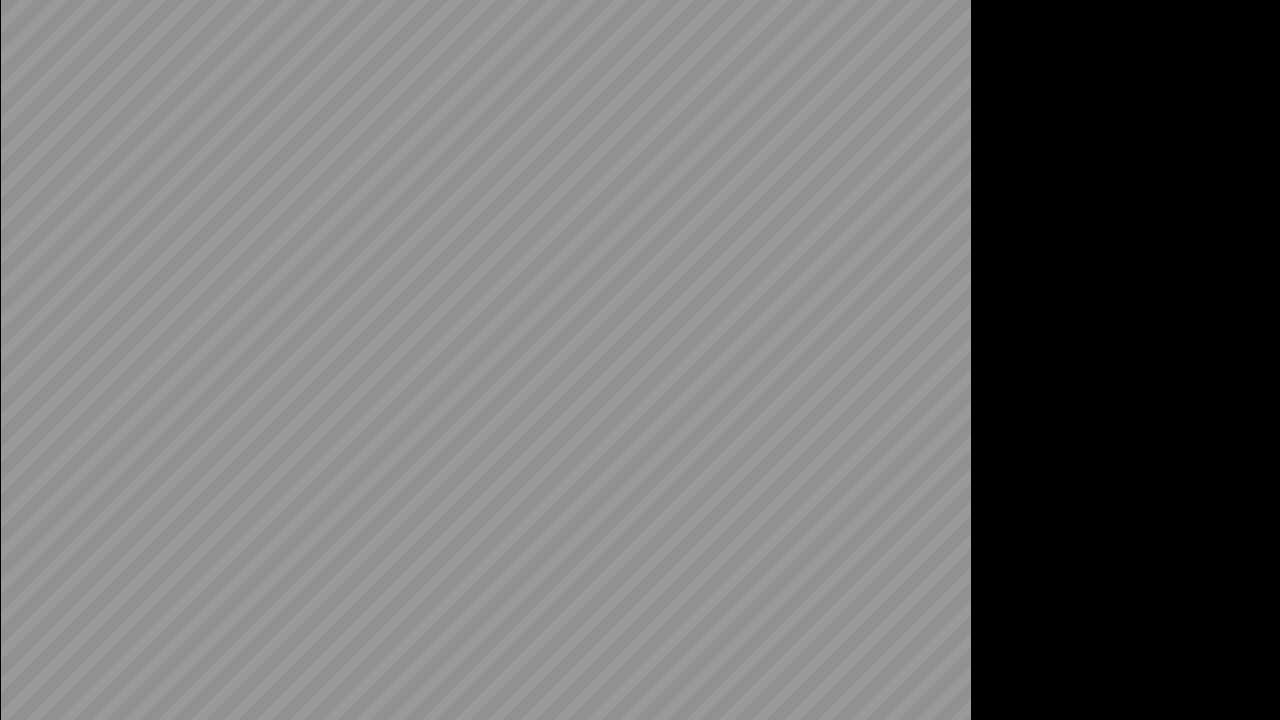 click at bounding box center [640, 360] 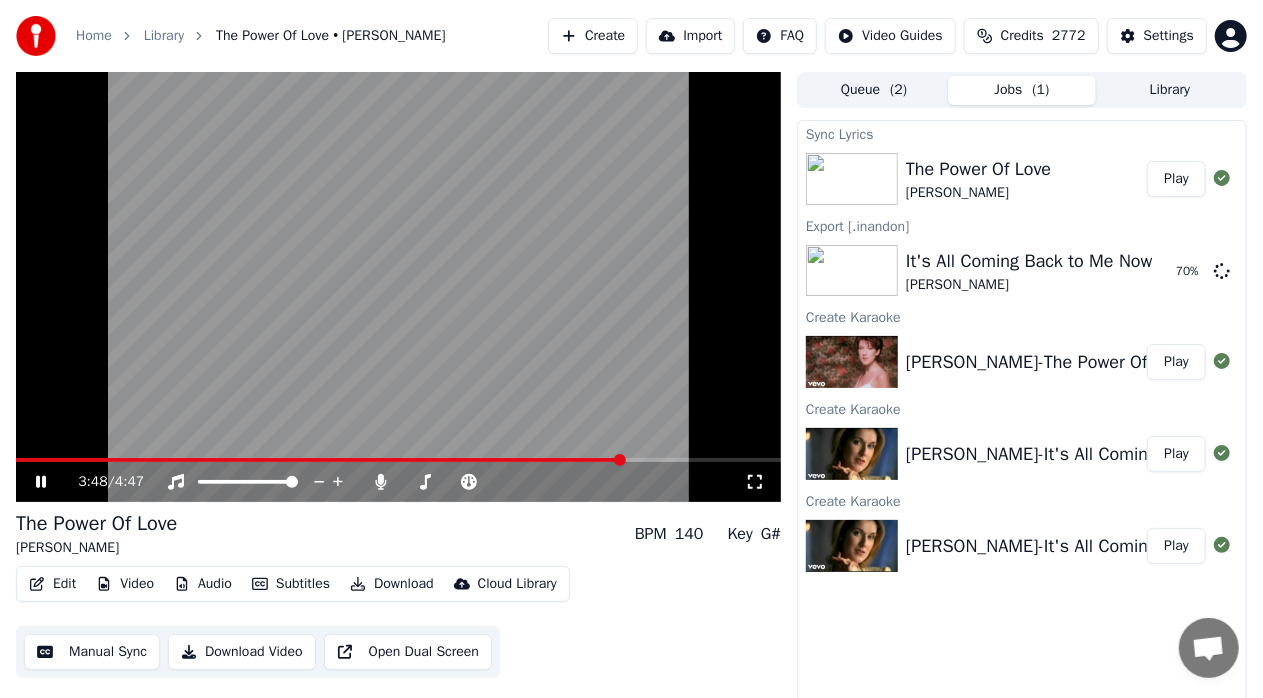 click 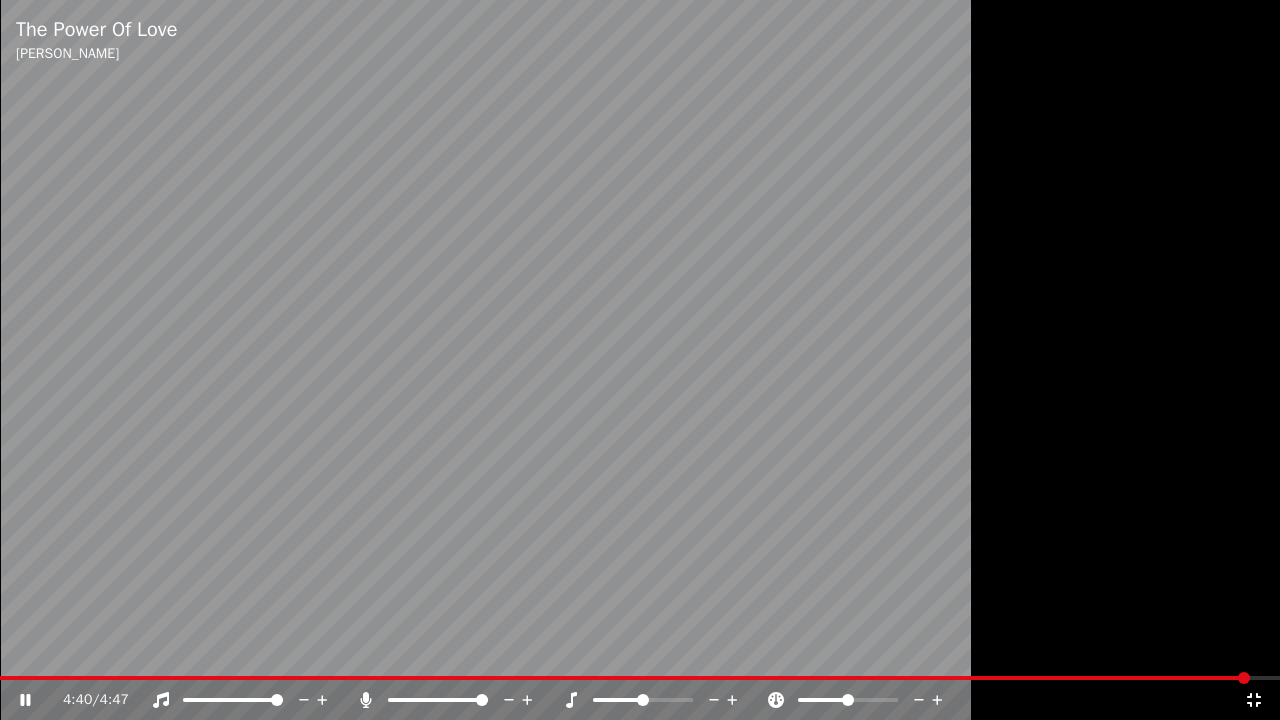 click at bounding box center [640, 360] 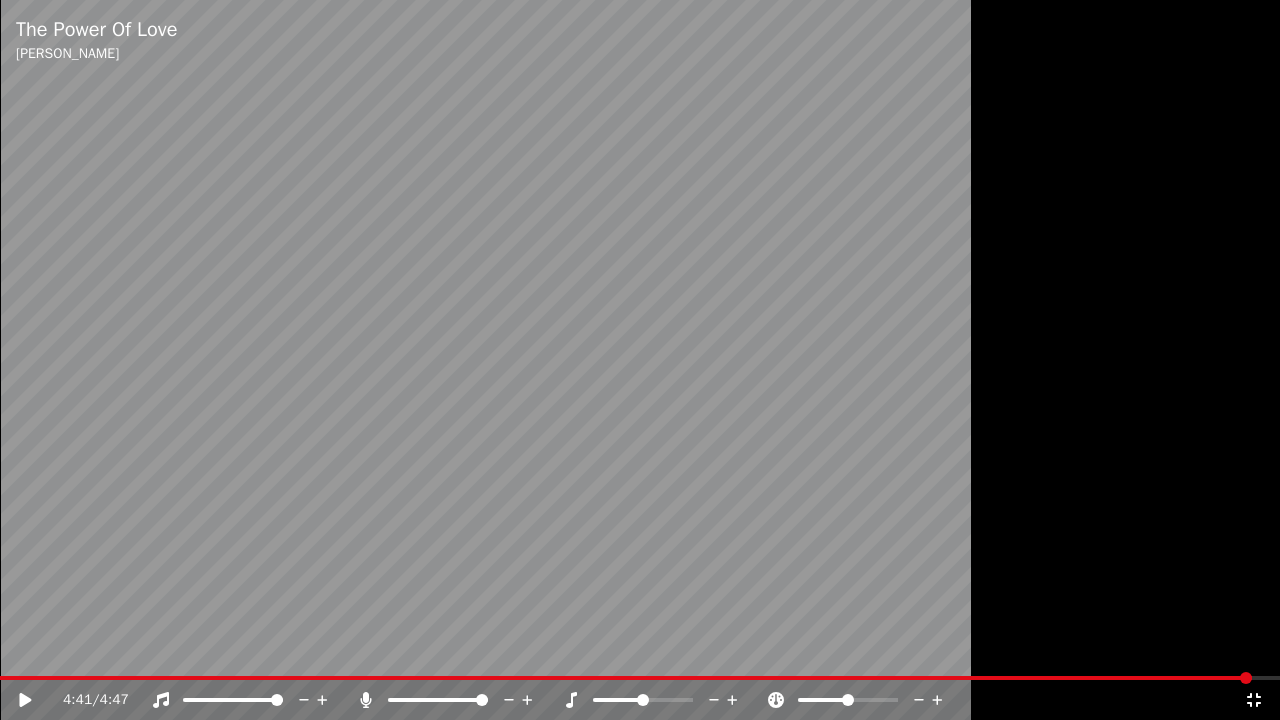 click at bounding box center [640, 360] 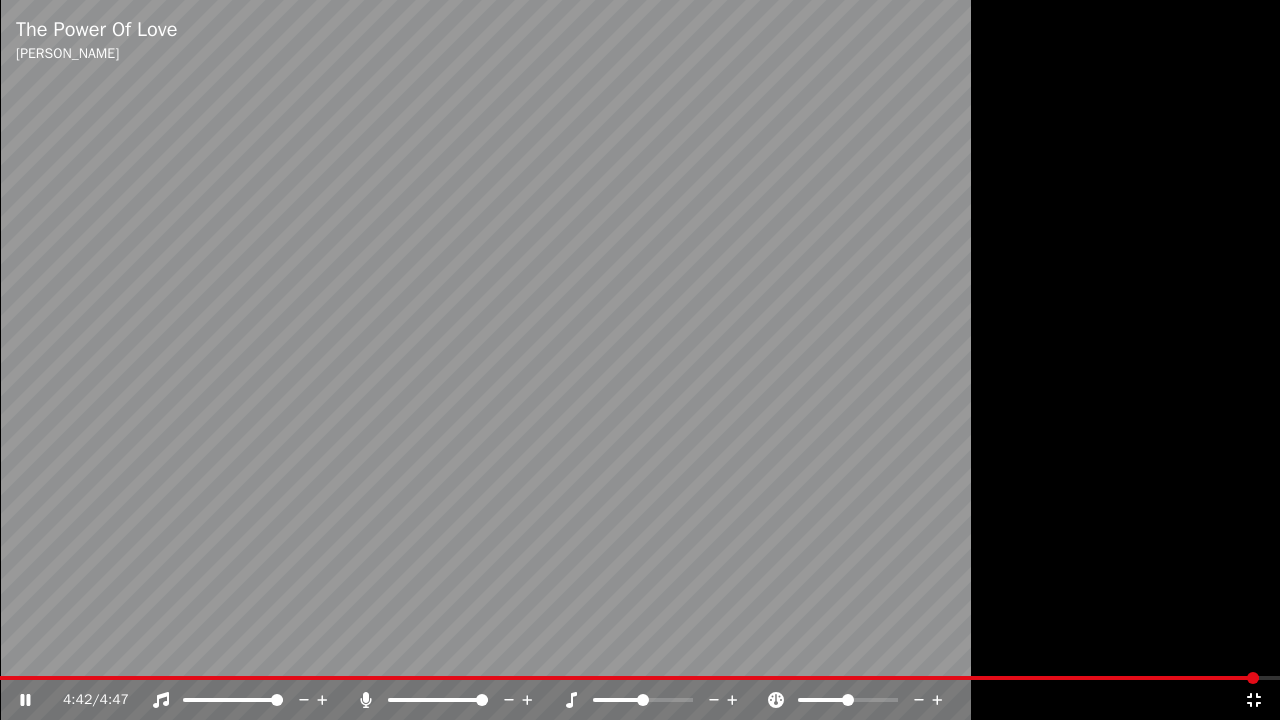 click at bounding box center [640, 360] 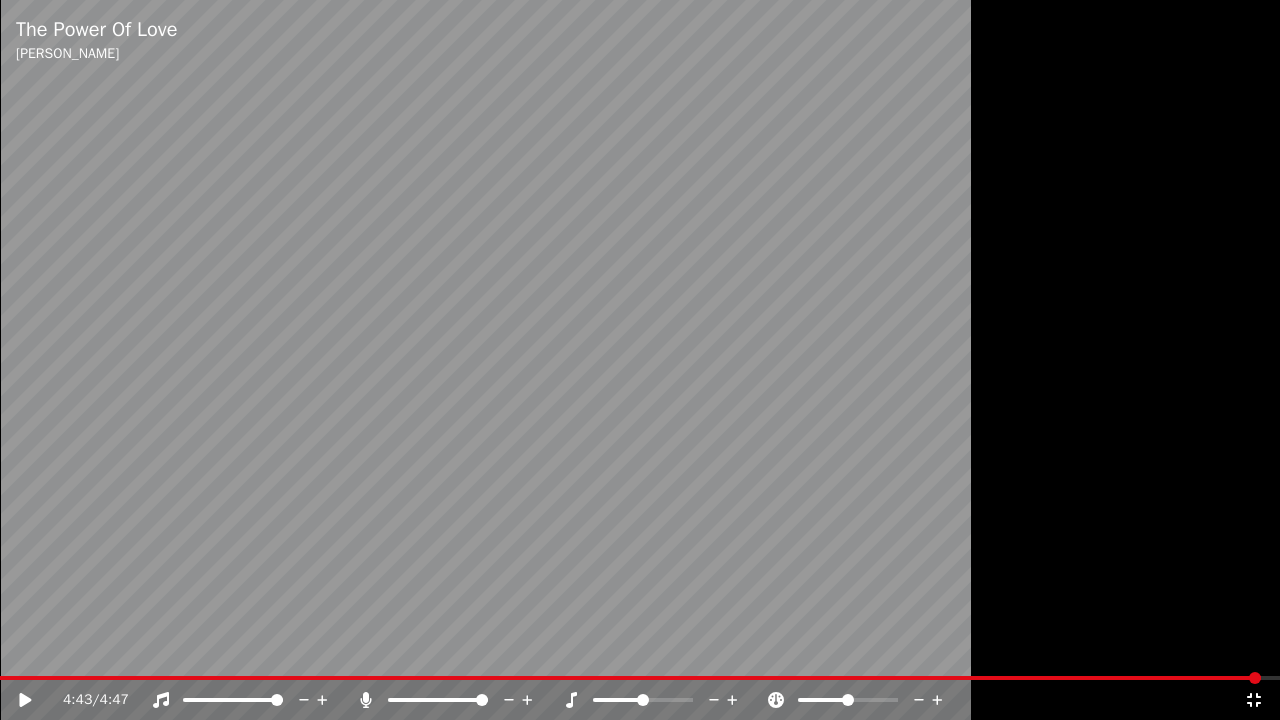click 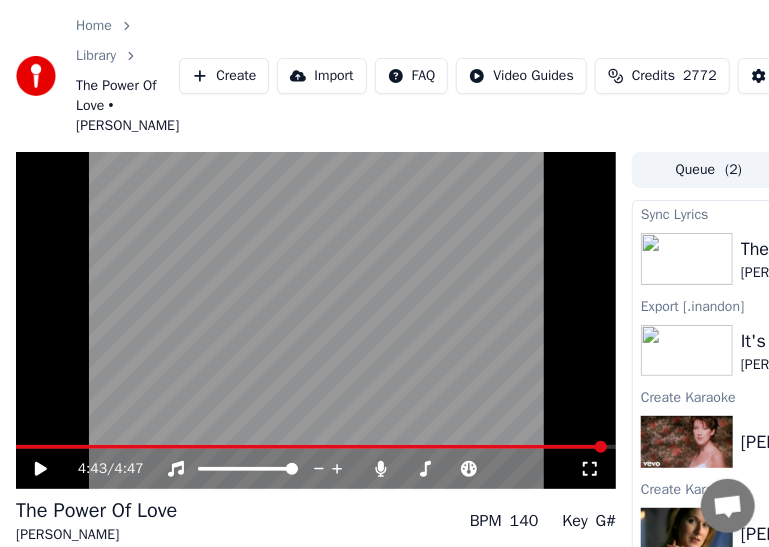 click at bounding box center [311, 447] 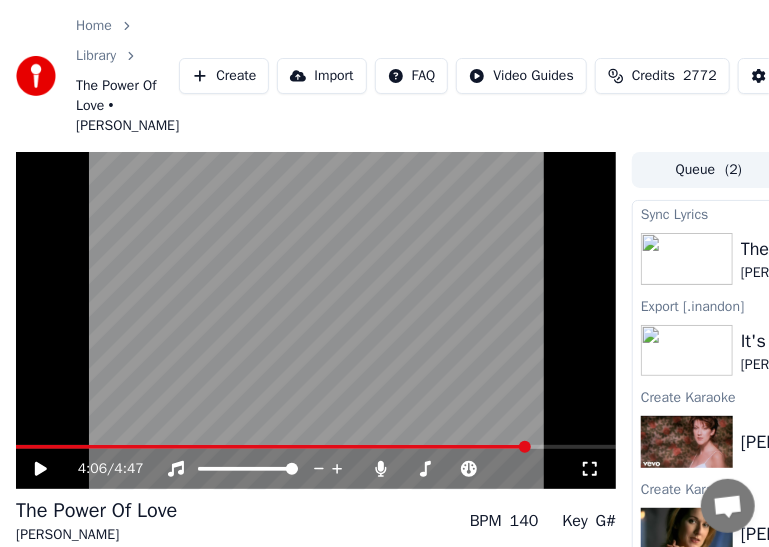 click 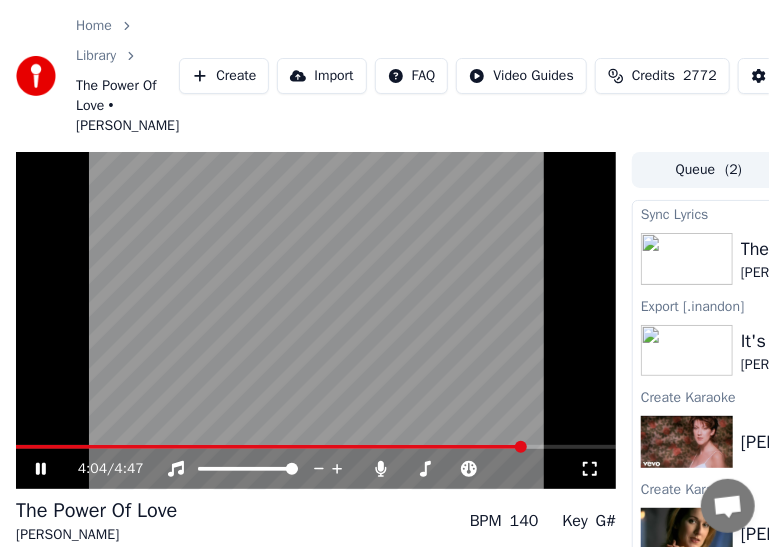 click at bounding box center [270, 447] 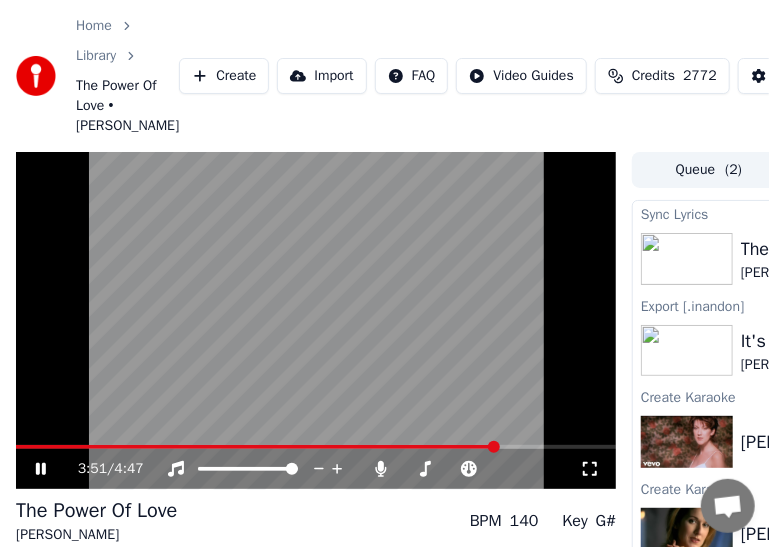 click at bounding box center [257, 447] 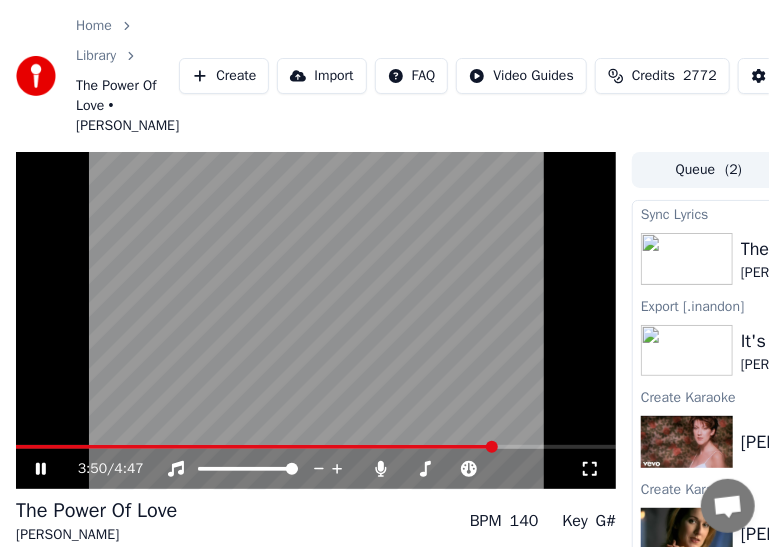 click at bounding box center (256, 447) 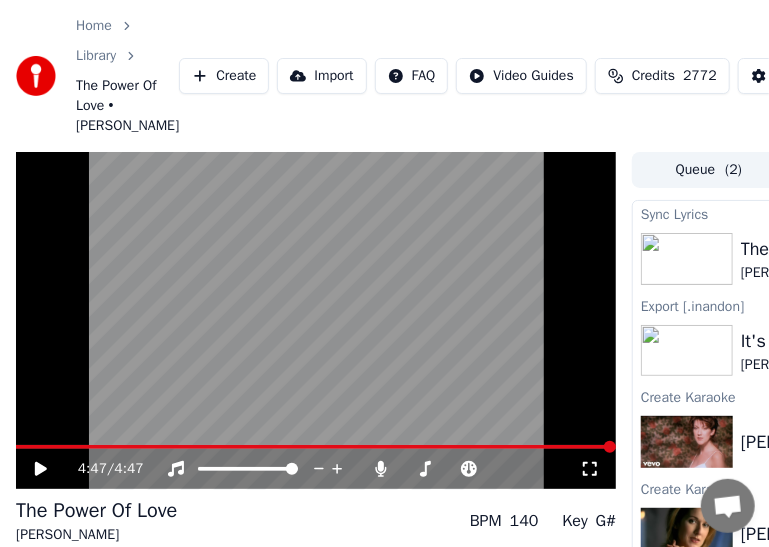 click at bounding box center [316, 321] 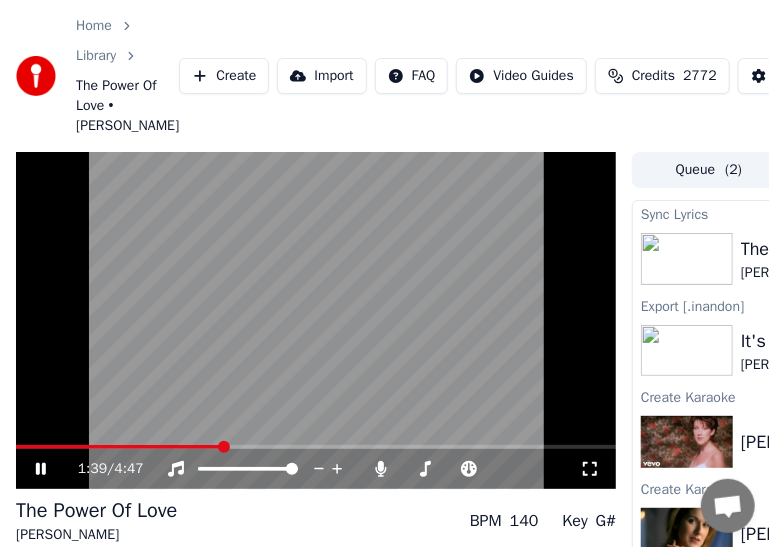 click at bounding box center (316, 447) 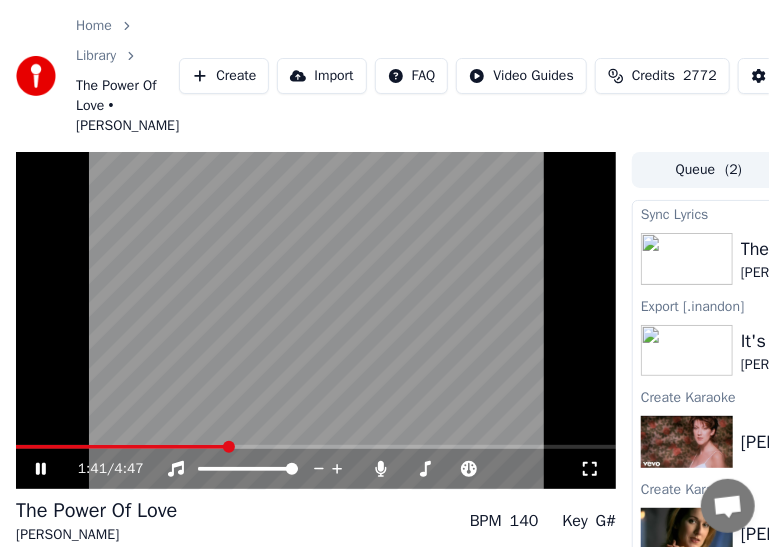 click on "1:41  /  4:47" at bounding box center (316, 469) 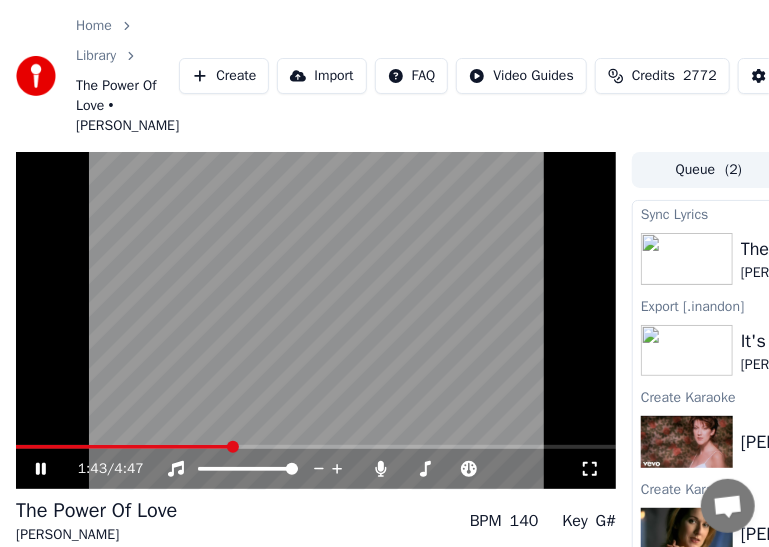 click on "1:43  /  4:47" at bounding box center (316, 469) 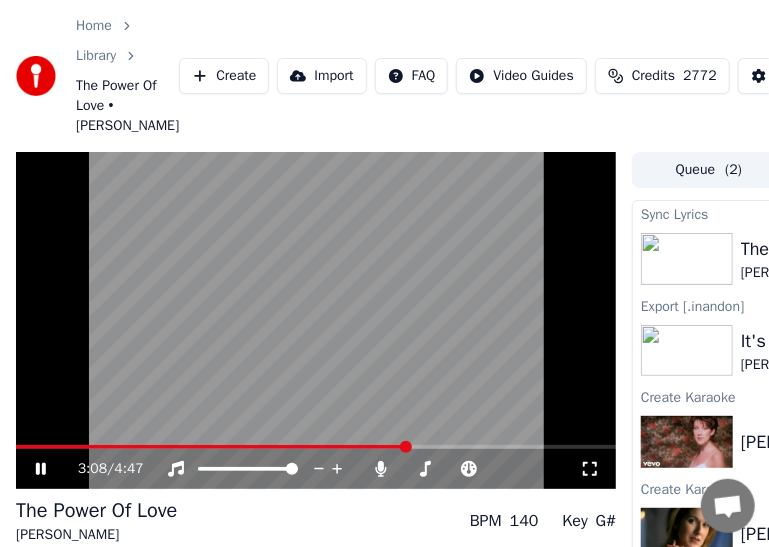 click at bounding box center [316, 447] 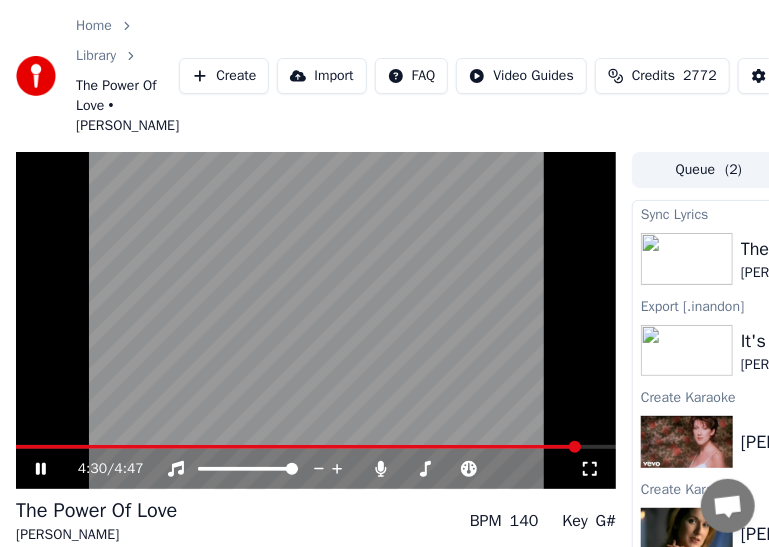 click at bounding box center (316, 321) 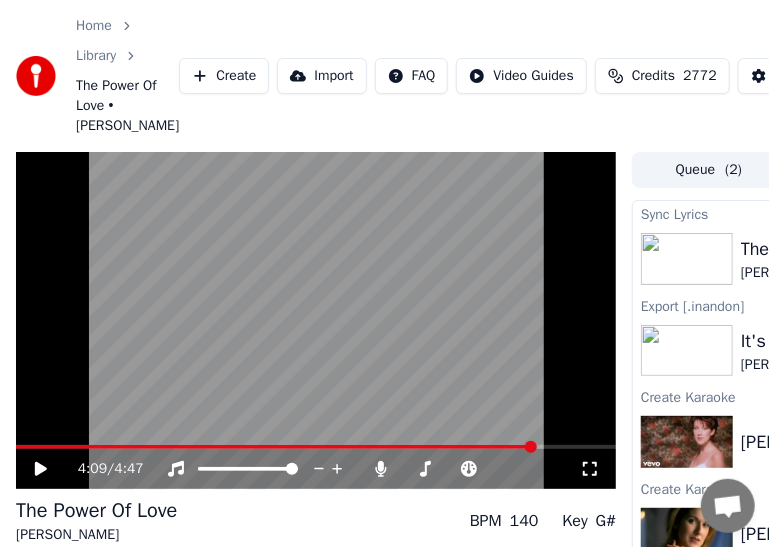 click at bounding box center [316, 321] 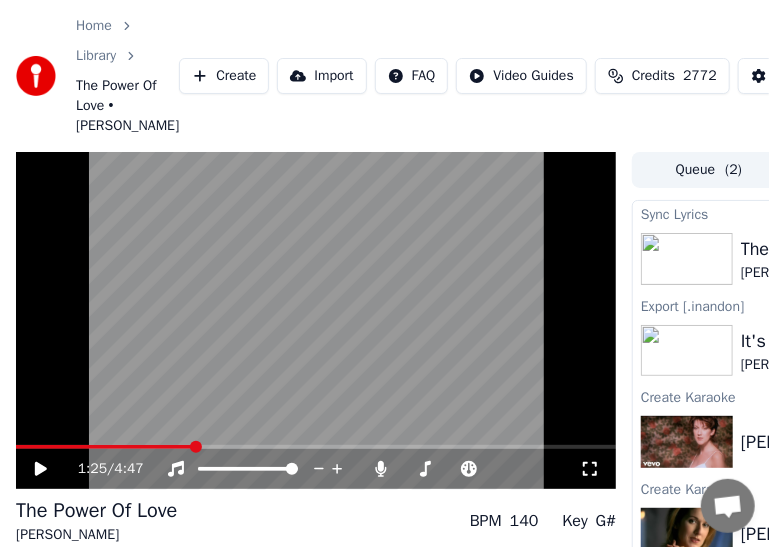 click at bounding box center [104, 447] 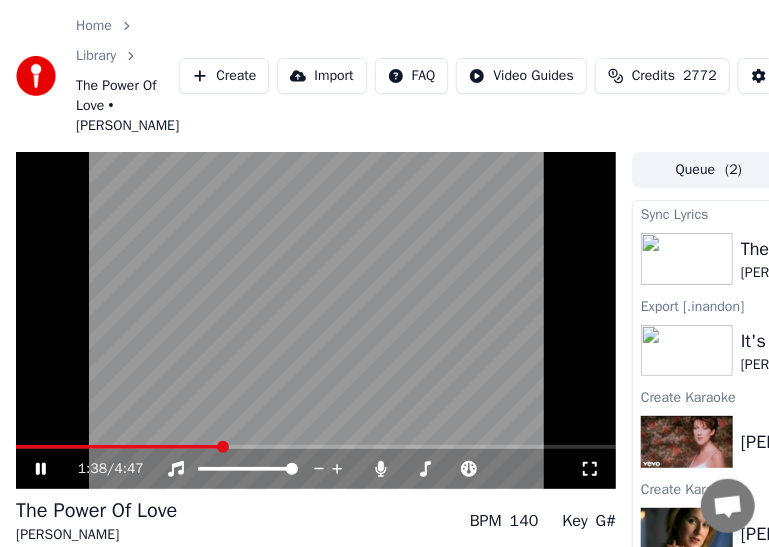 click at bounding box center (316, 321) 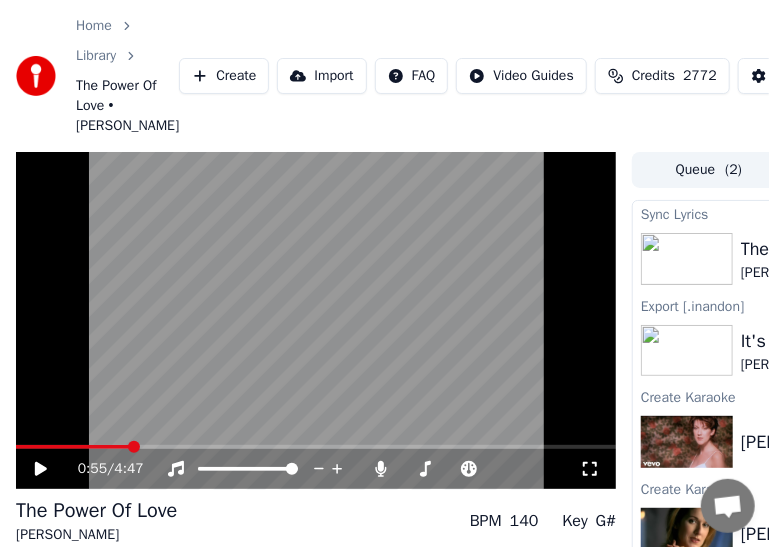 click at bounding box center [73, 447] 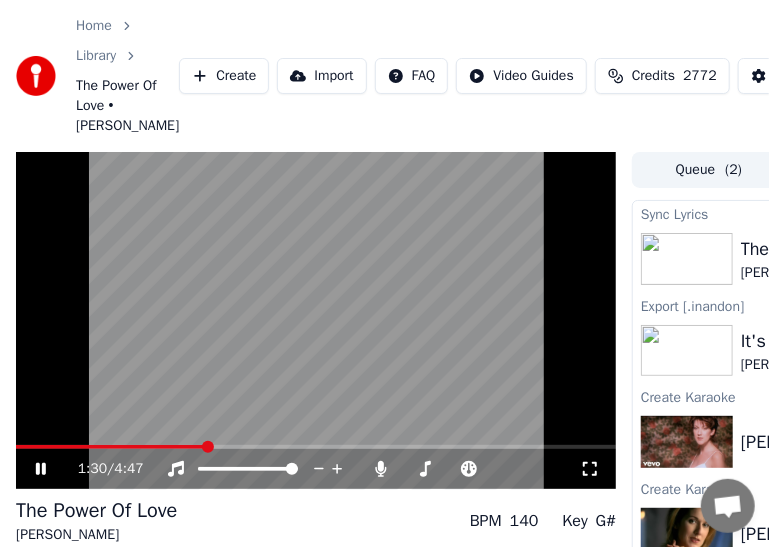 click at bounding box center (316, 321) 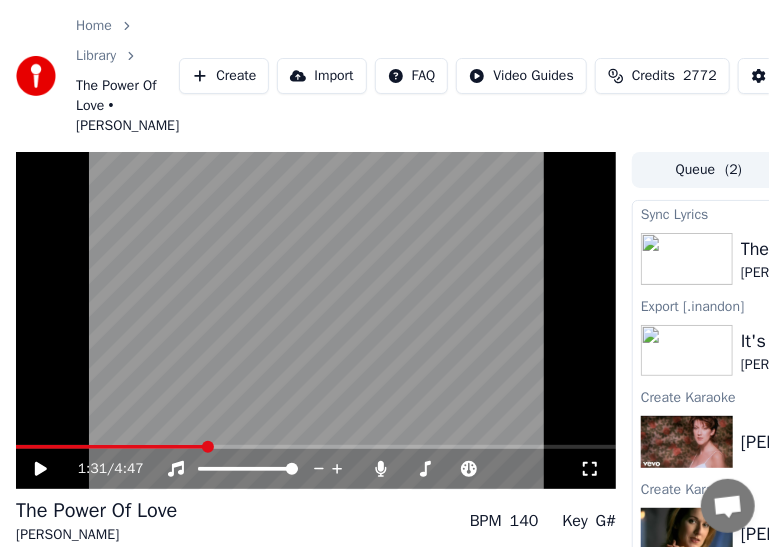 click at bounding box center [111, 447] 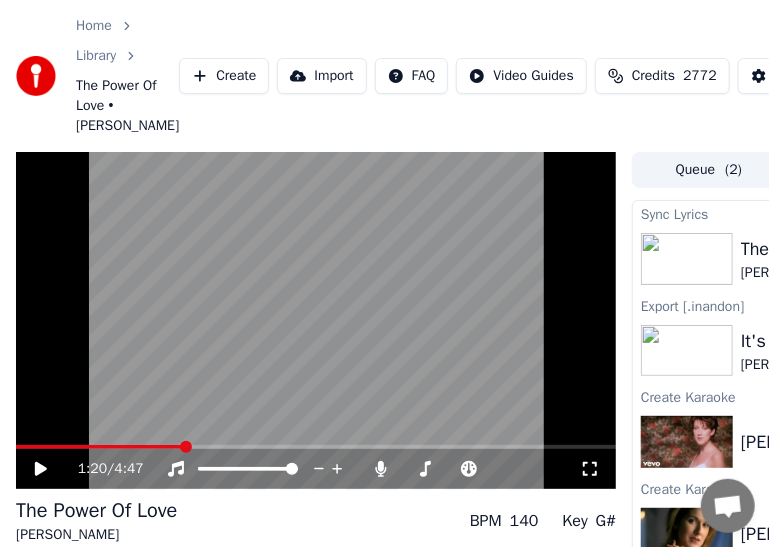 click at bounding box center [316, 321] 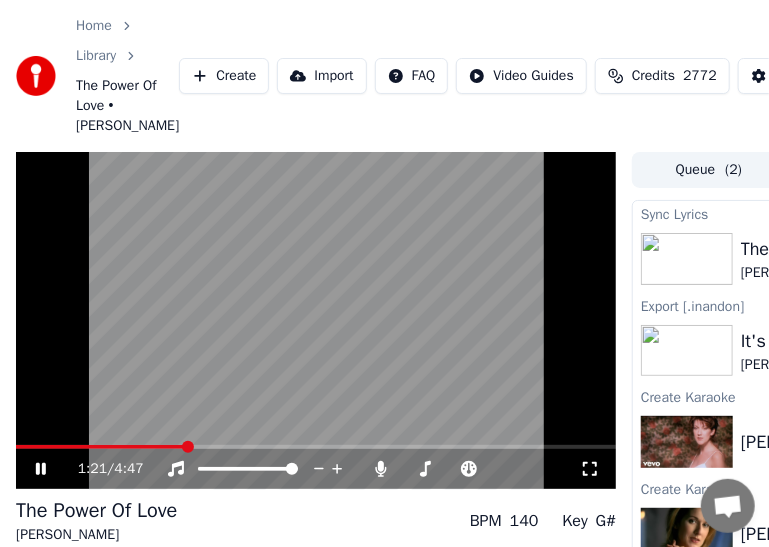 click at bounding box center [100, 447] 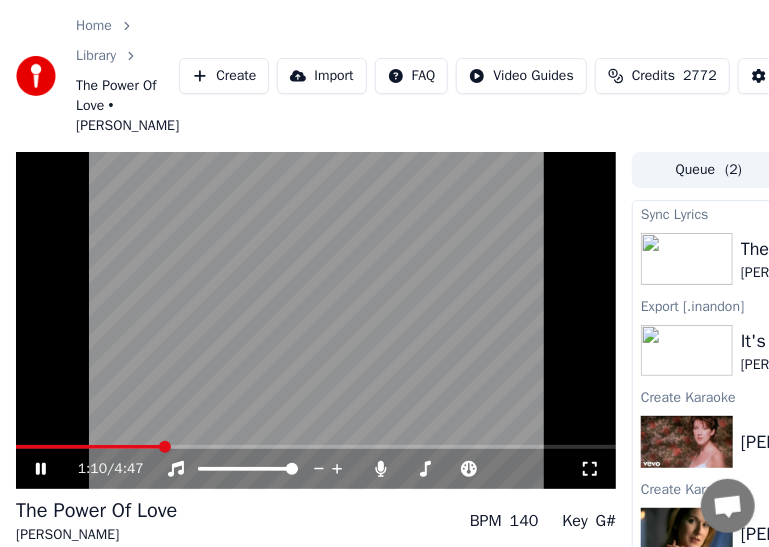 click at bounding box center [89, 447] 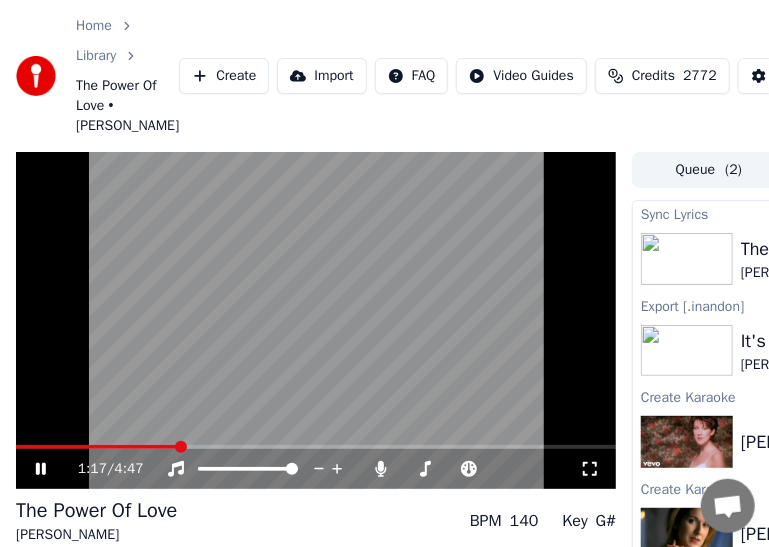 click at bounding box center [316, 321] 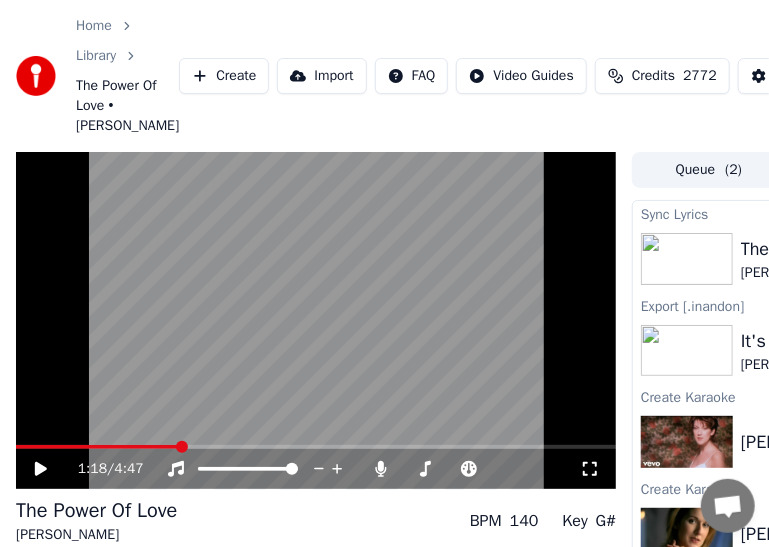 click at bounding box center (97, 447) 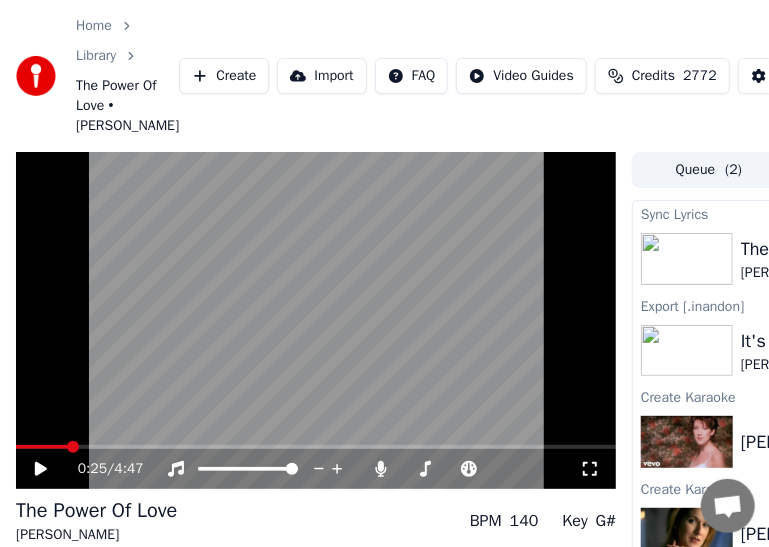 click 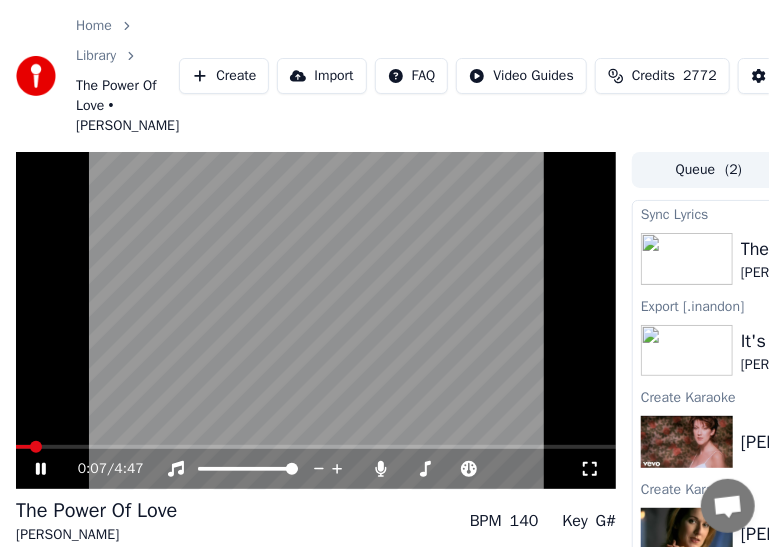 click at bounding box center [23, 447] 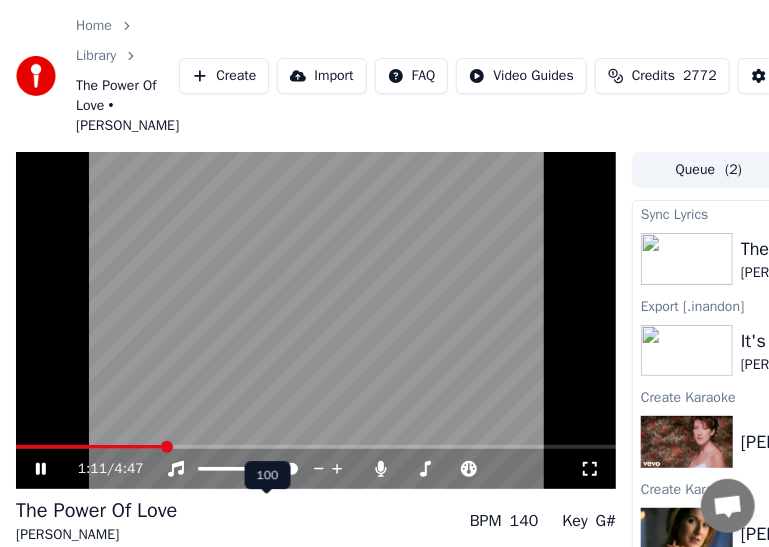 click at bounding box center (90, 447) 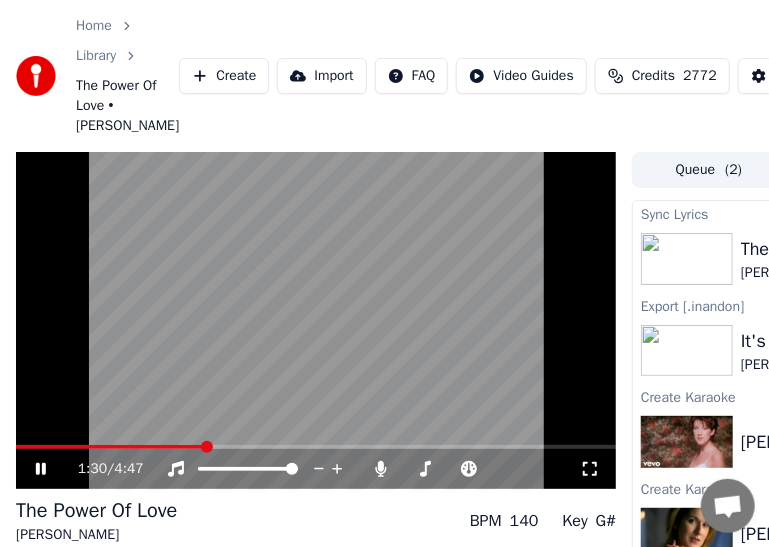 click at bounding box center [316, 321] 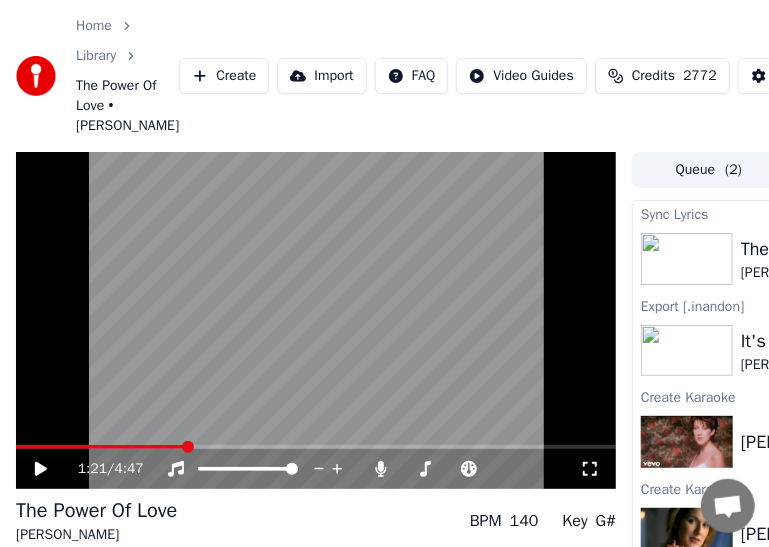 click at bounding box center (100, 447) 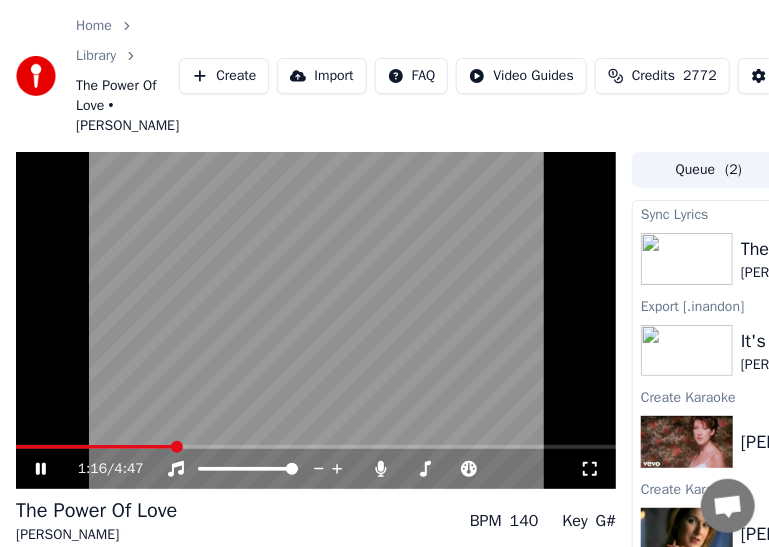 click at bounding box center (95, 447) 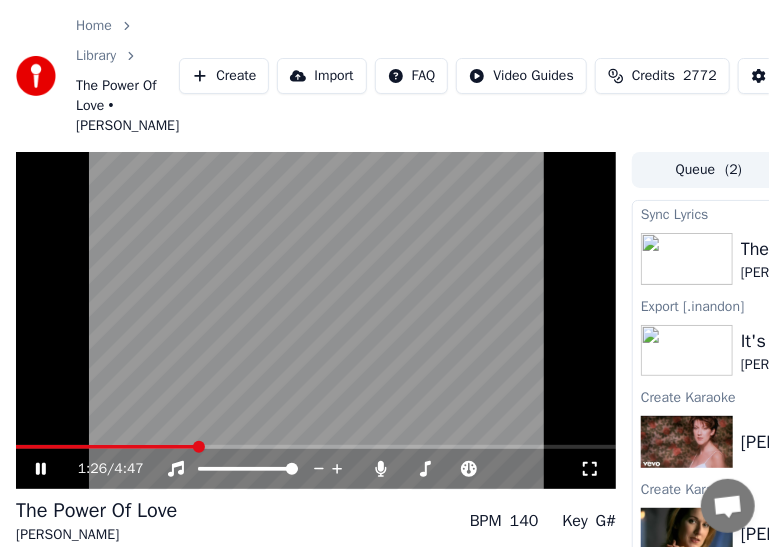 click at bounding box center [316, 321] 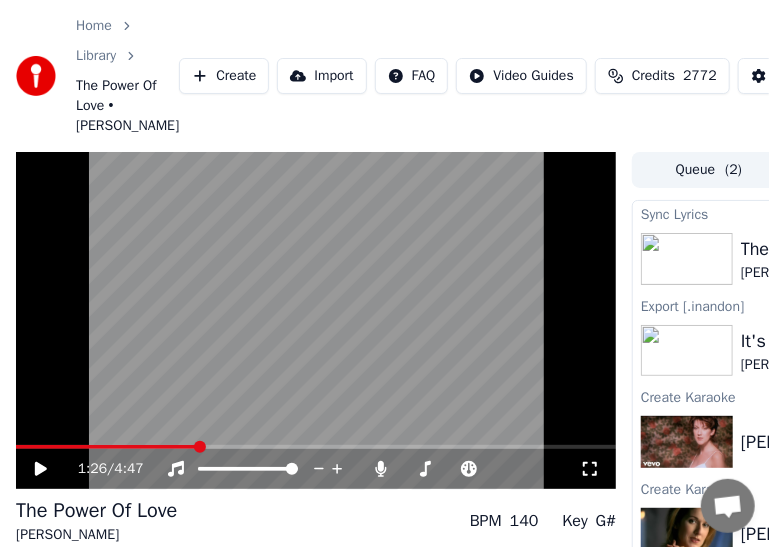 click at bounding box center (316, 321) 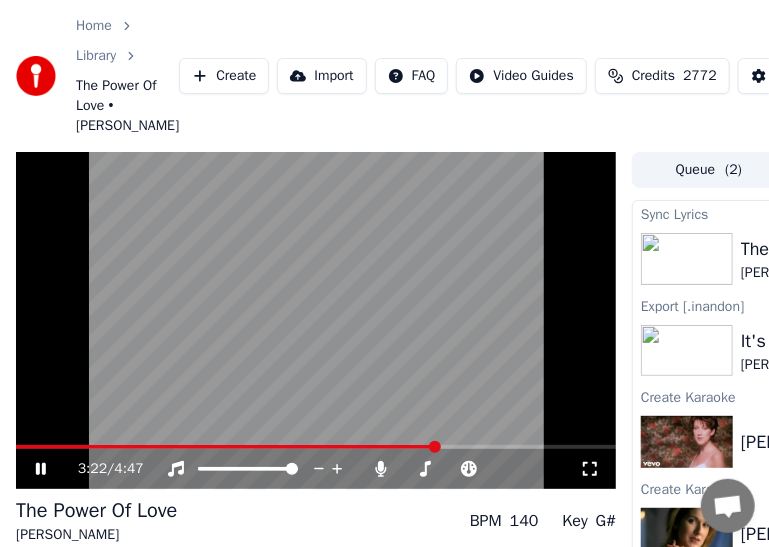 click at bounding box center [316, 321] 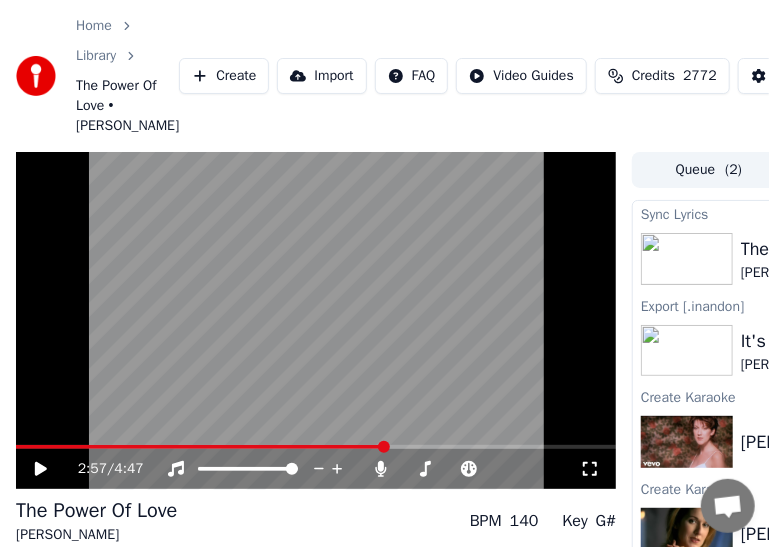 click at bounding box center (200, 447) 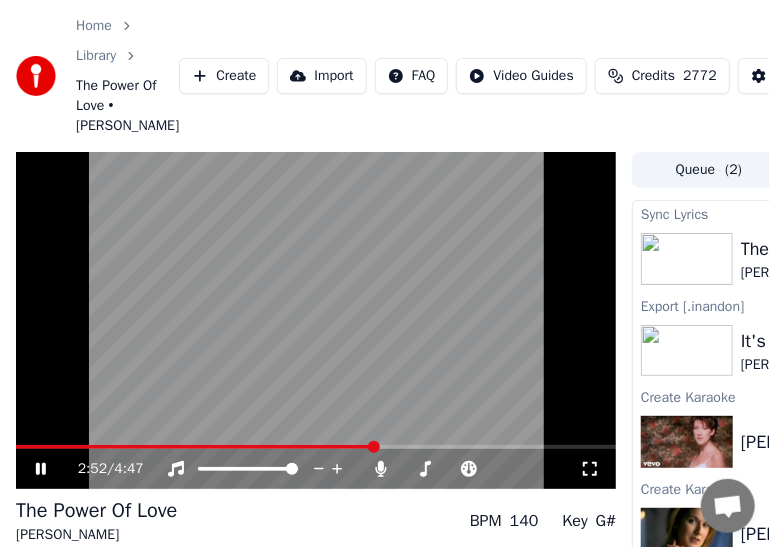 click at bounding box center [195, 447] 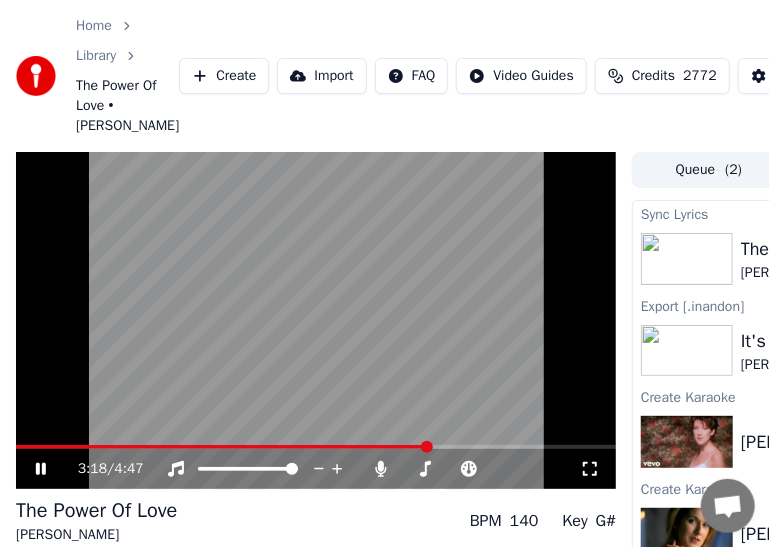 click at bounding box center (316, 321) 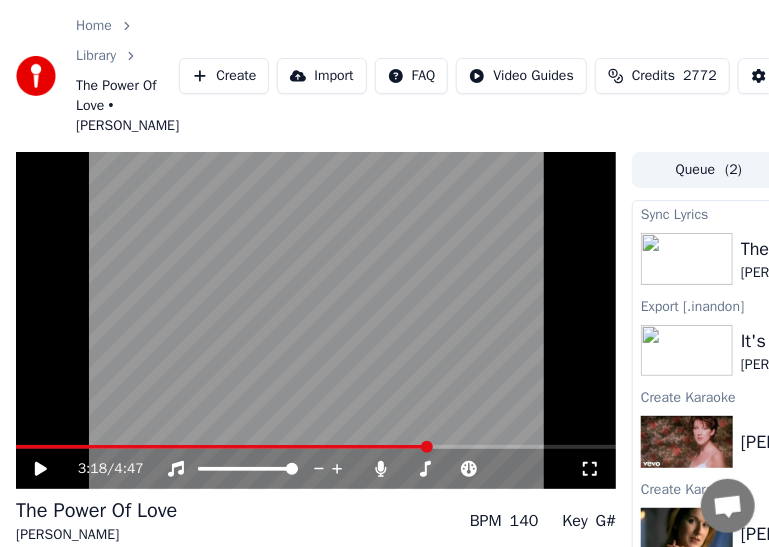 click at bounding box center (223, 447) 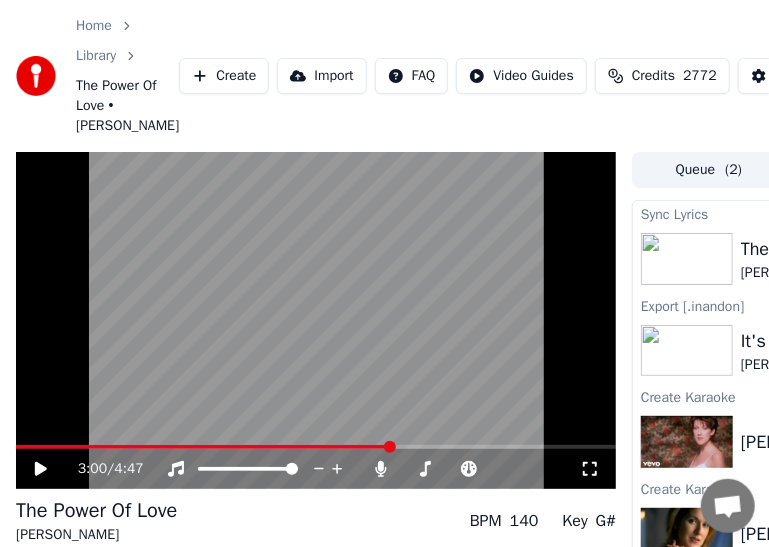 click at bounding box center [316, 321] 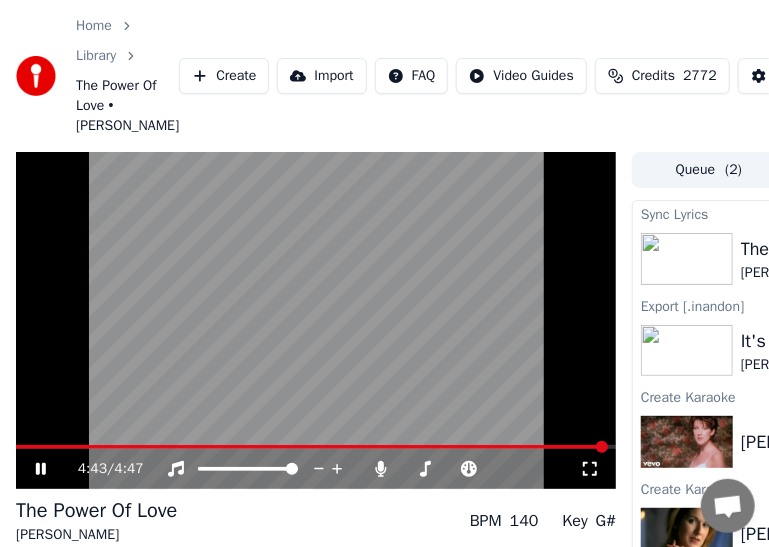 click 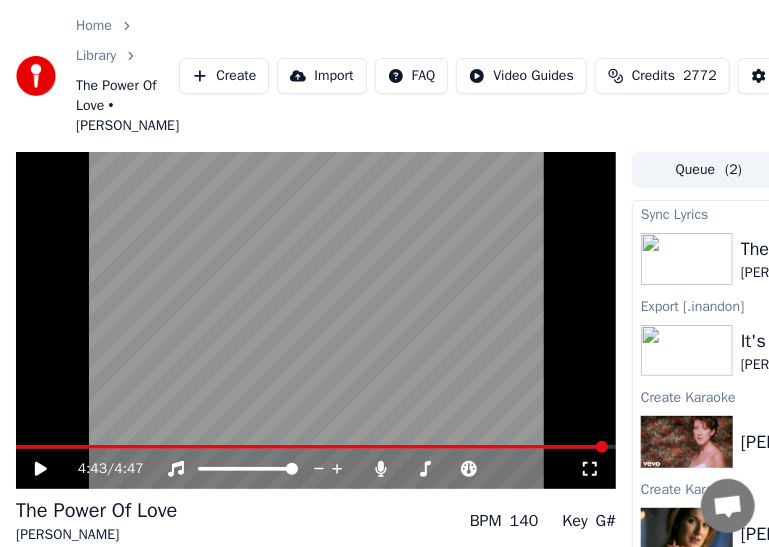 click on "4:43  /  4:47" at bounding box center [316, 469] 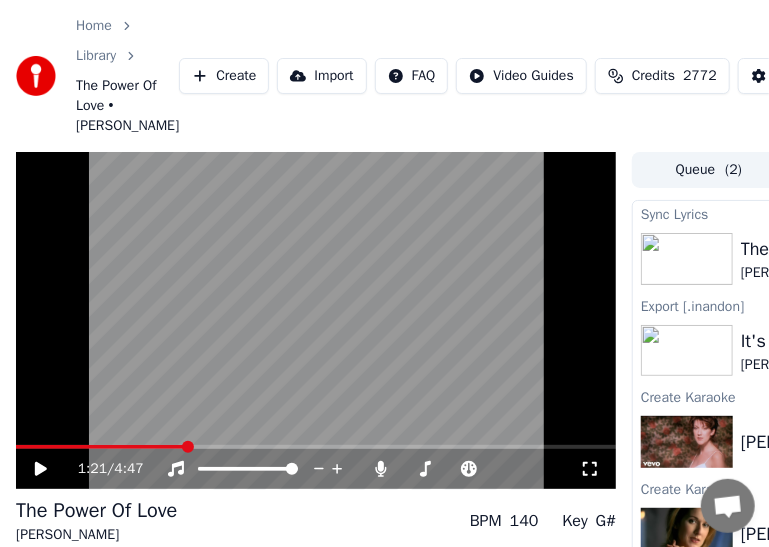 click at bounding box center (100, 447) 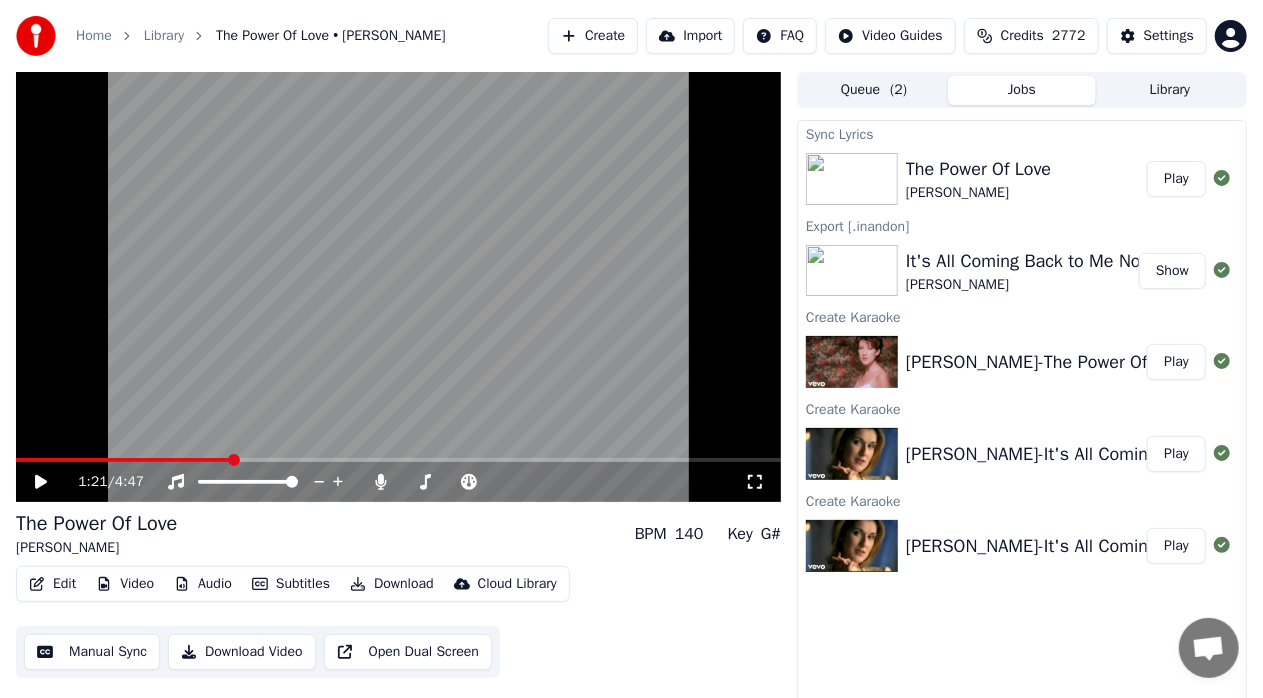 click on "Edit" at bounding box center [52, 584] 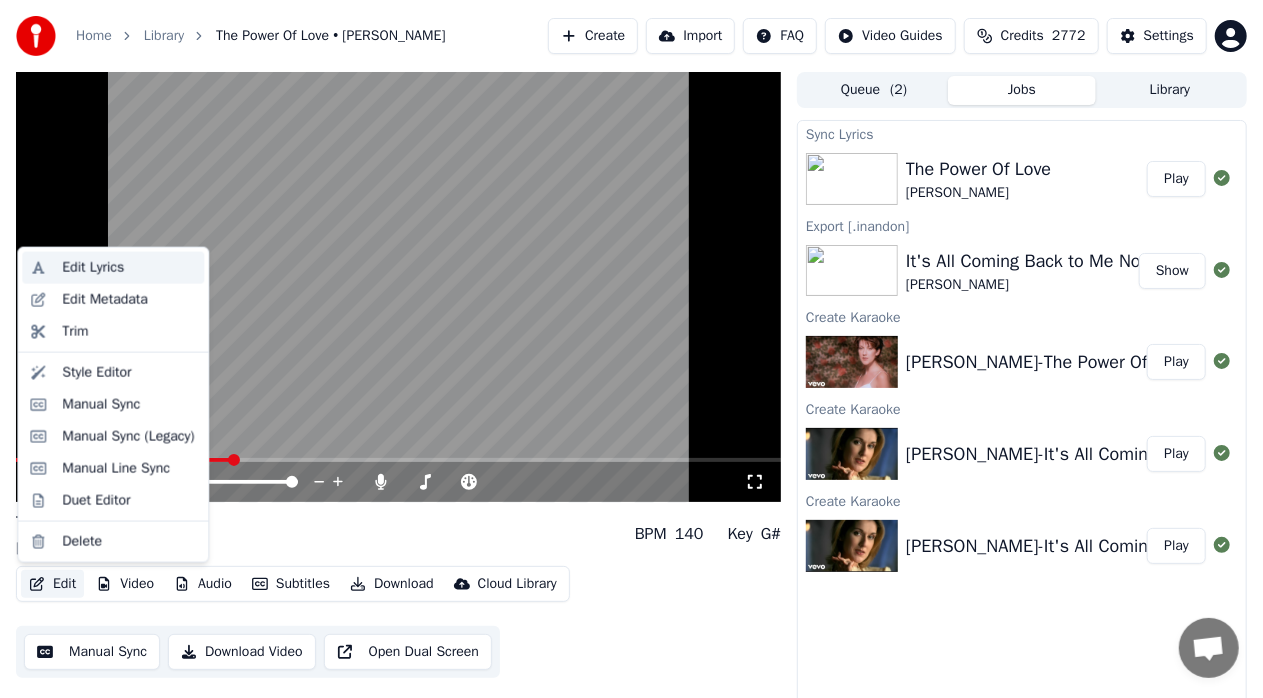 click on "Edit Lyrics" at bounding box center [93, 268] 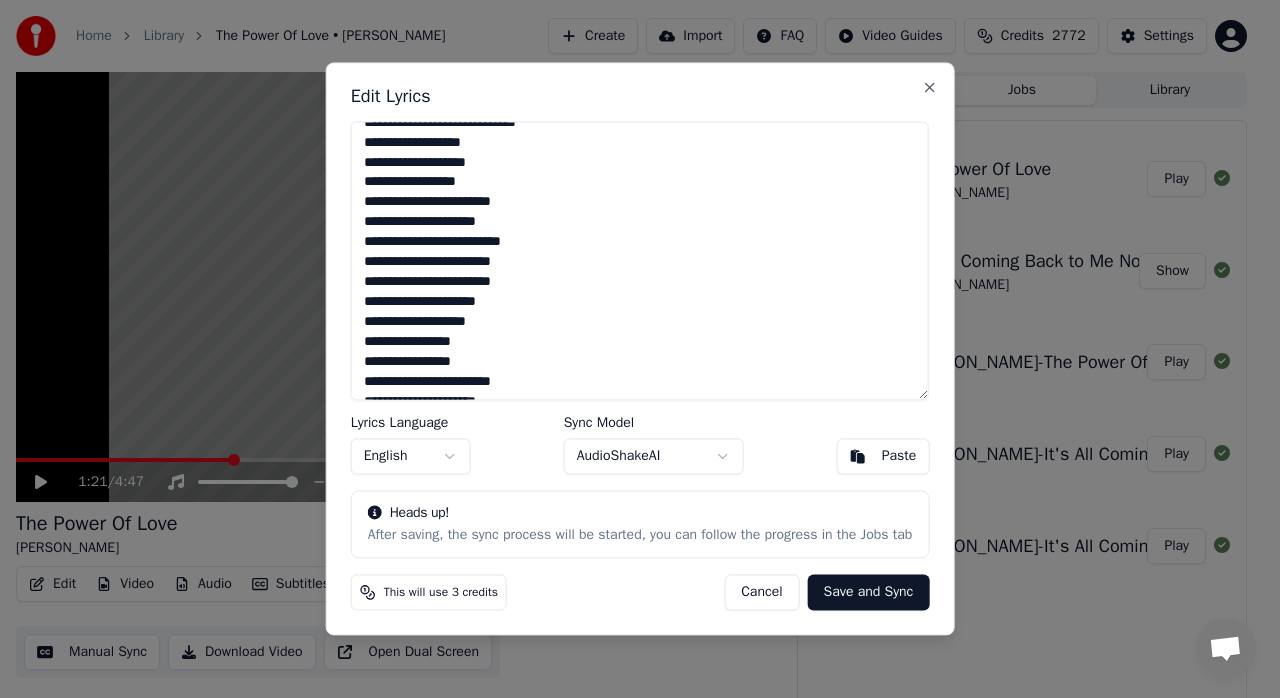scroll, scrollTop: 718, scrollLeft: 0, axis: vertical 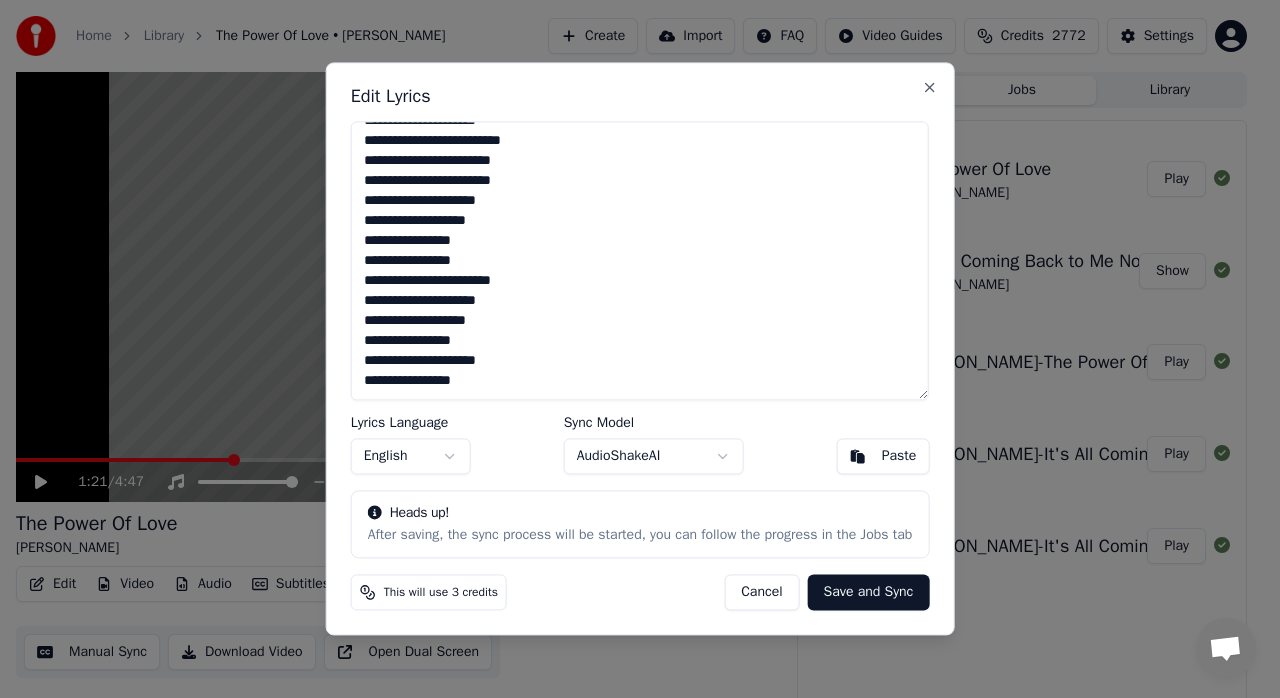 drag, startPoint x: 369, startPoint y: 140, endPoint x: 603, endPoint y: 416, distance: 361.84528 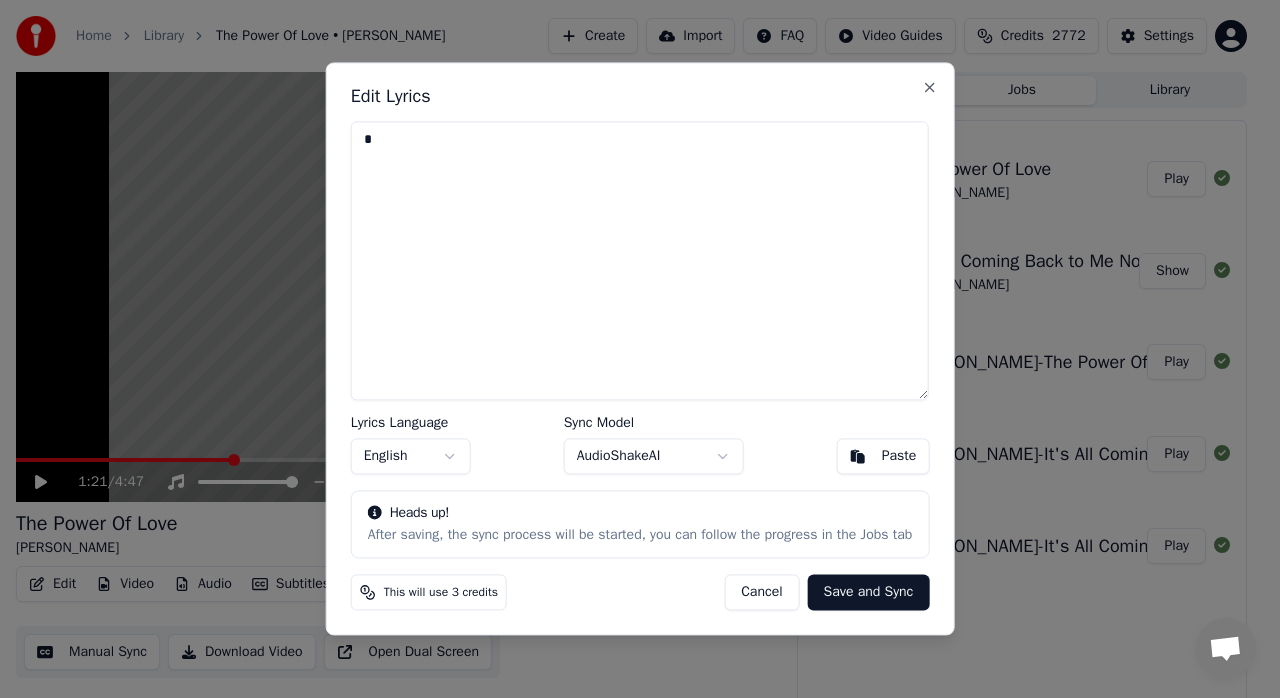 scroll, scrollTop: 0, scrollLeft: 0, axis: both 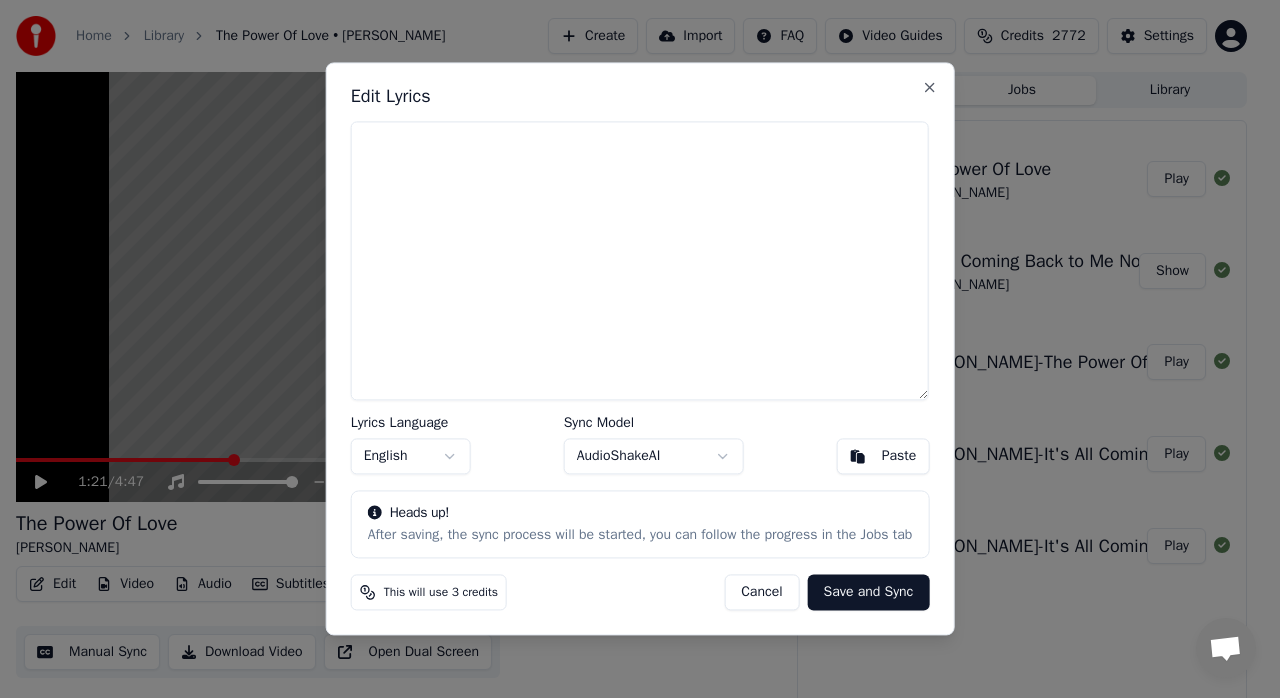 type on "**********" 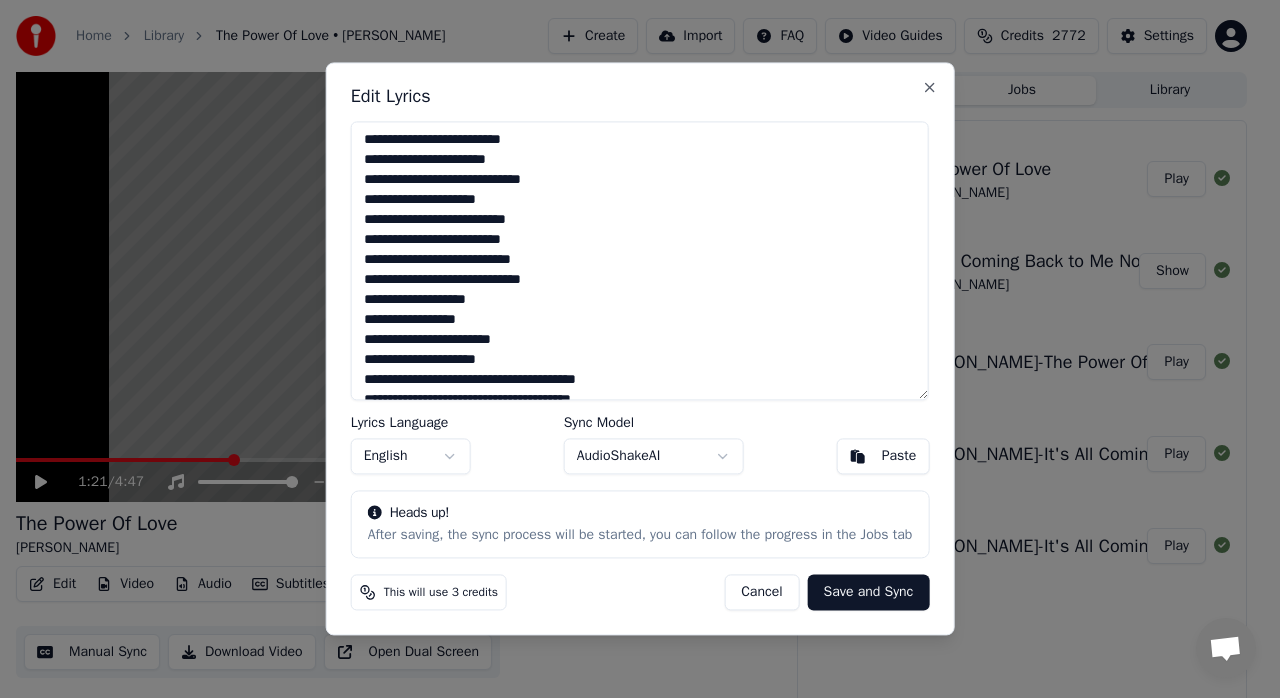 scroll, scrollTop: 709, scrollLeft: 0, axis: vertical 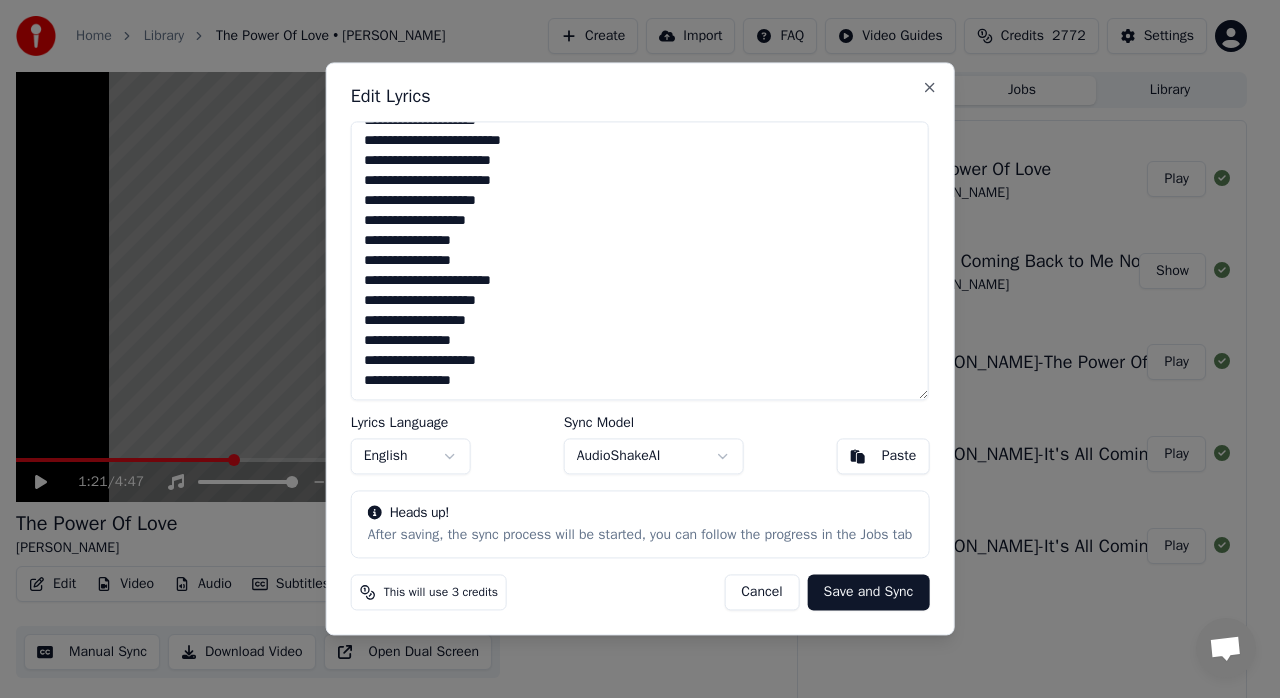 click on "Save and Sync" at bounding box center [869, 593] 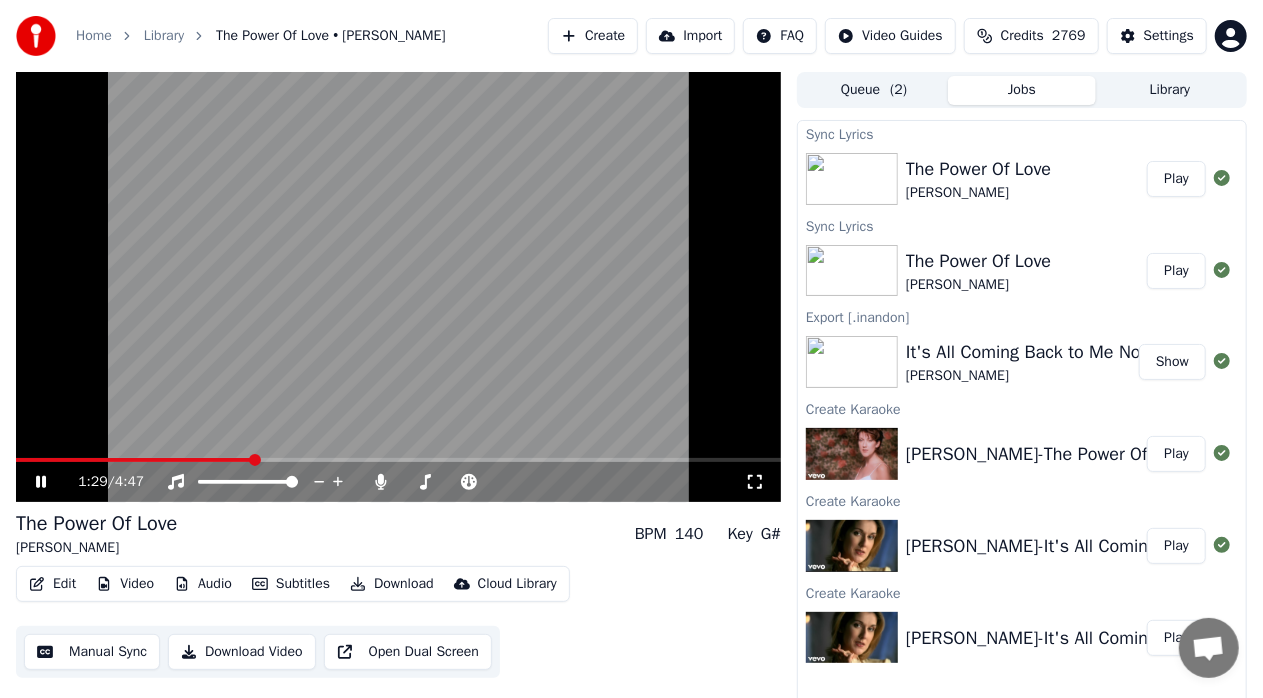 click at bounding box center [134, 460] 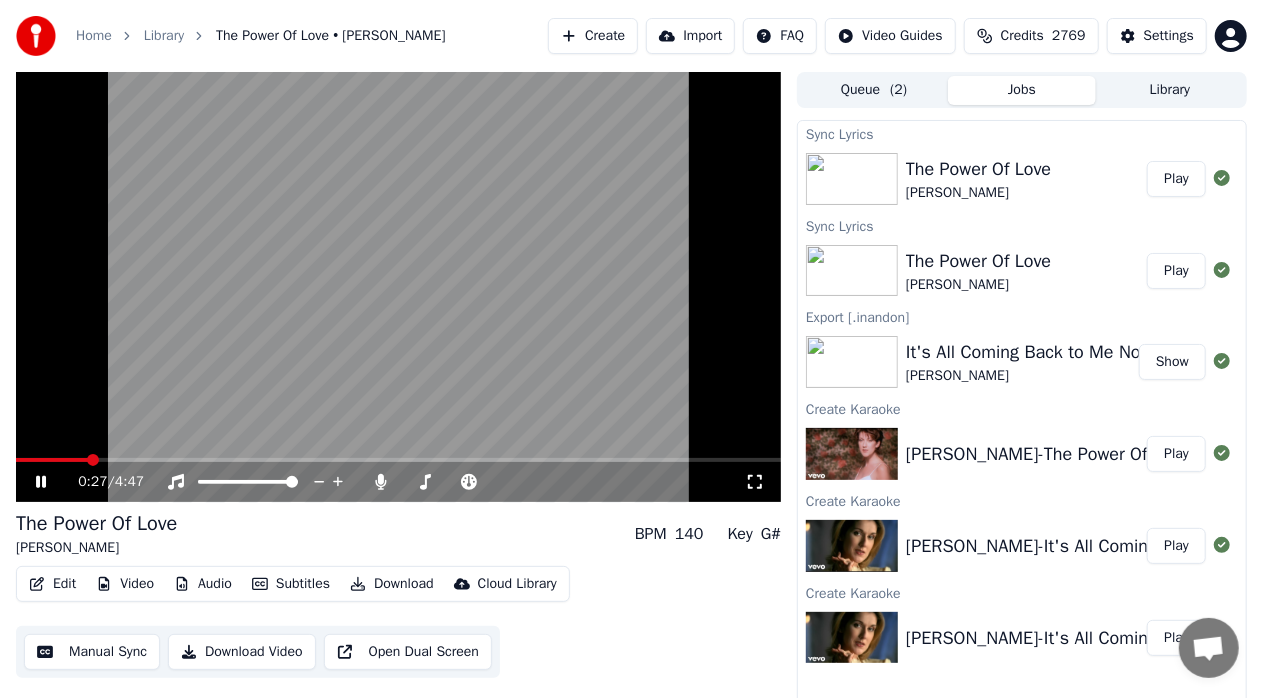 click 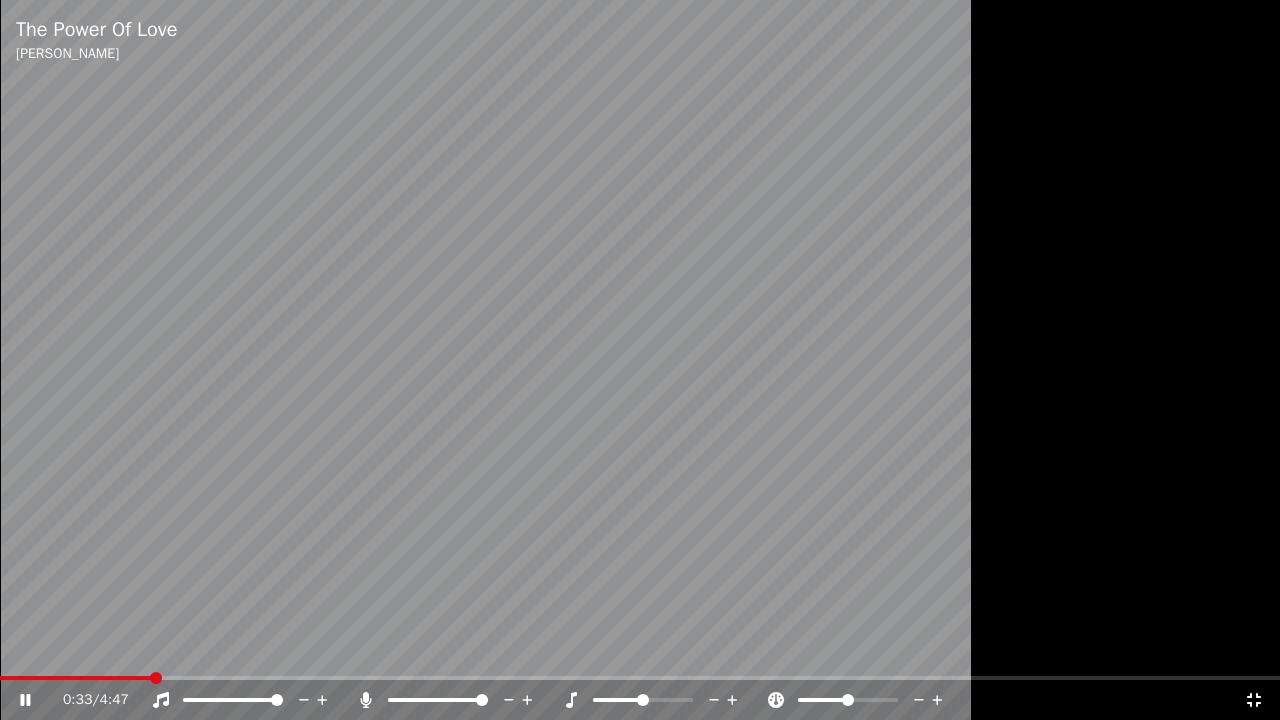 click at bounding box center (640, 360) 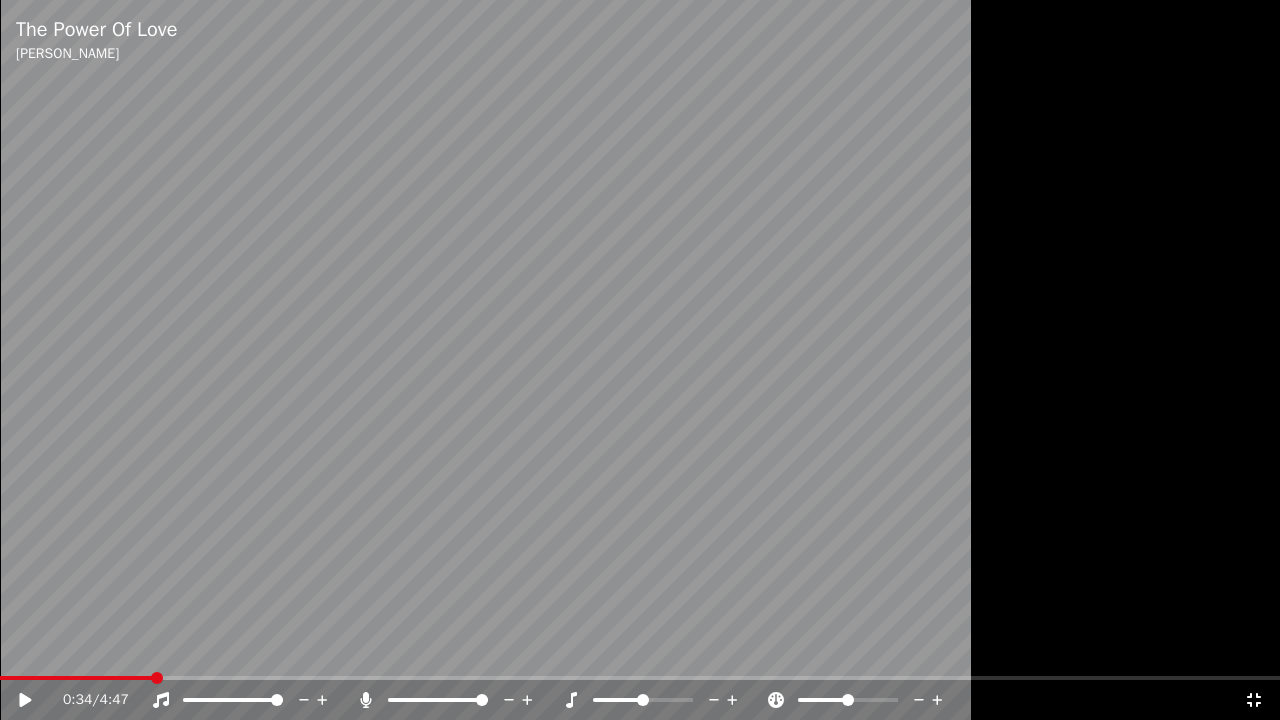click at bounding box center [640, 360] 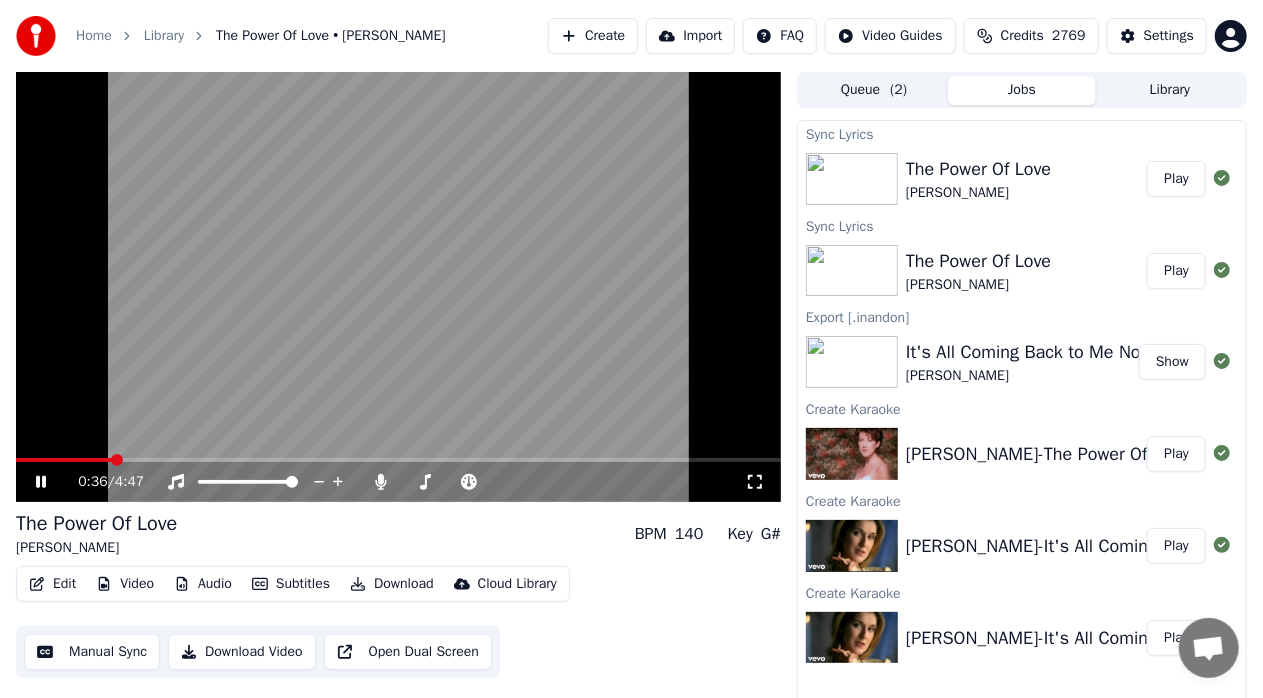 click at bounding box center [398, 287] 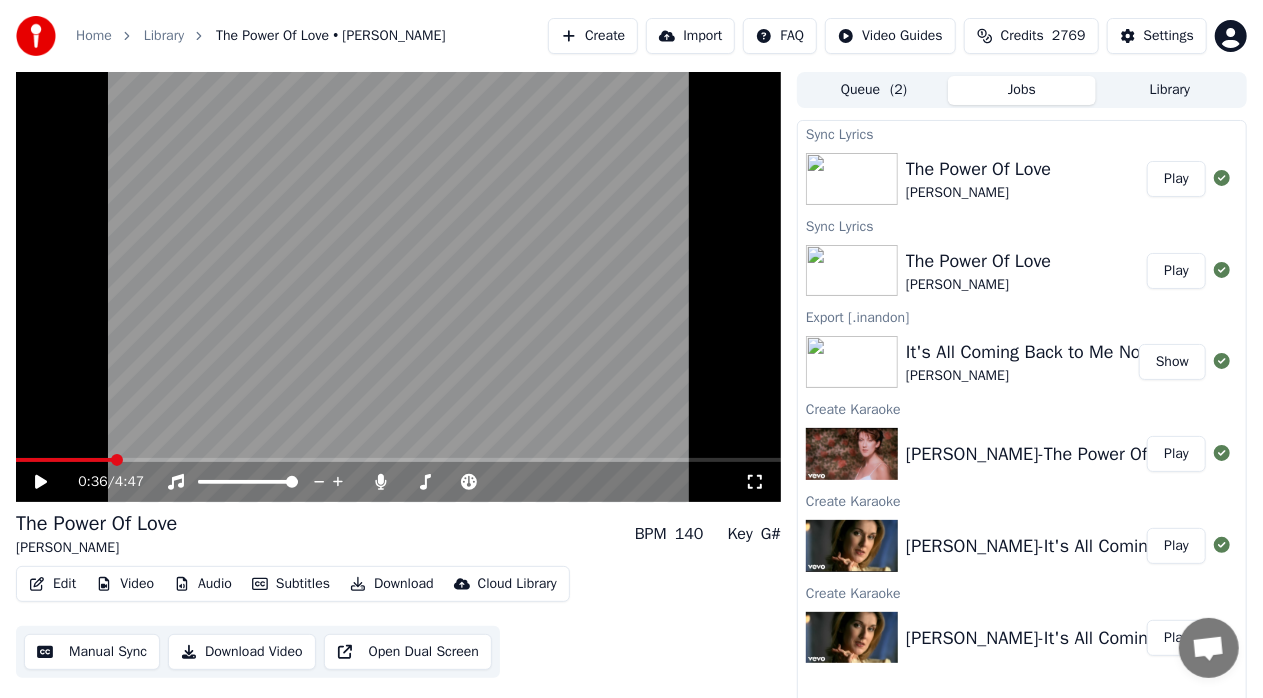 click at bounding box center (398, 287) 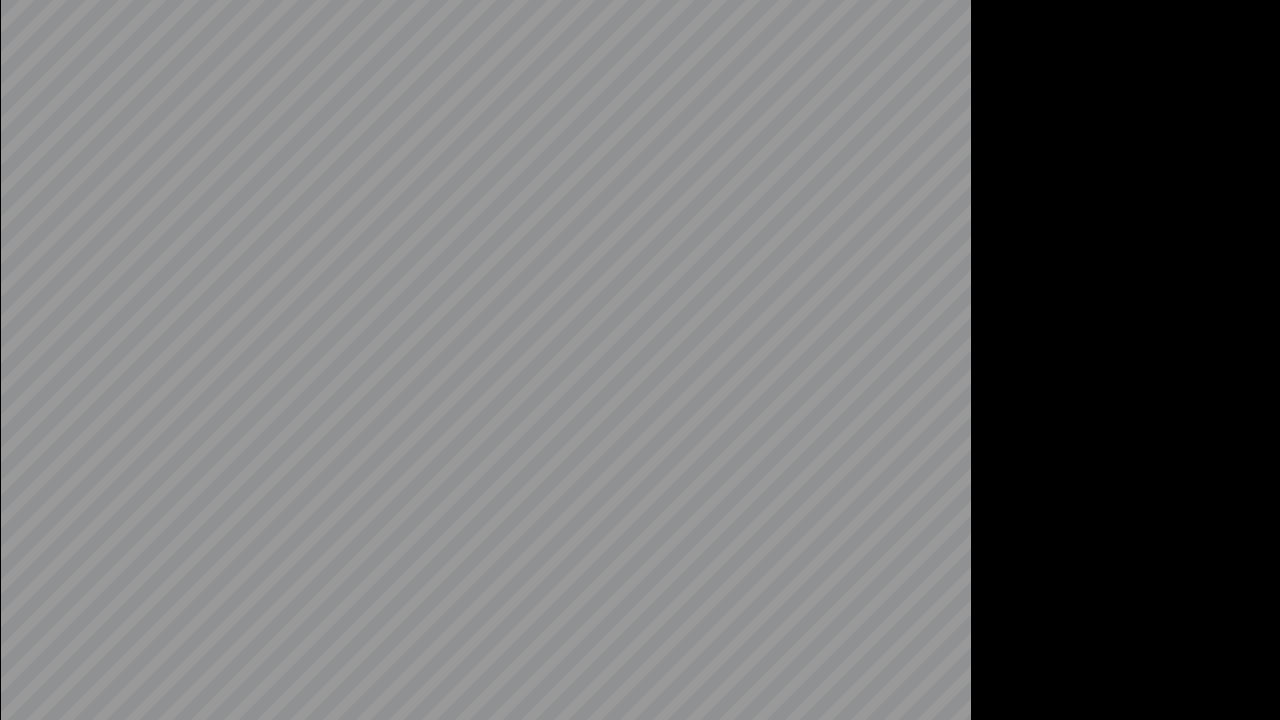 click at bounding box center [640, 360] 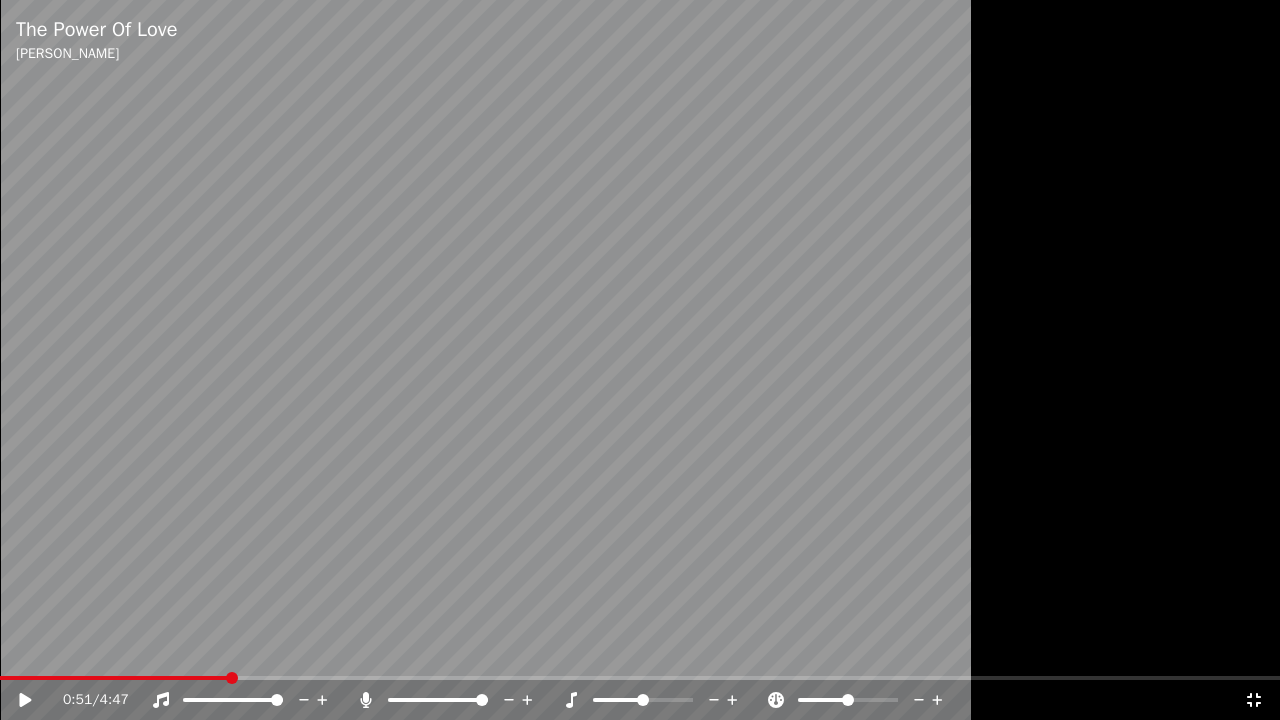 click at bounding box center [640, 360] 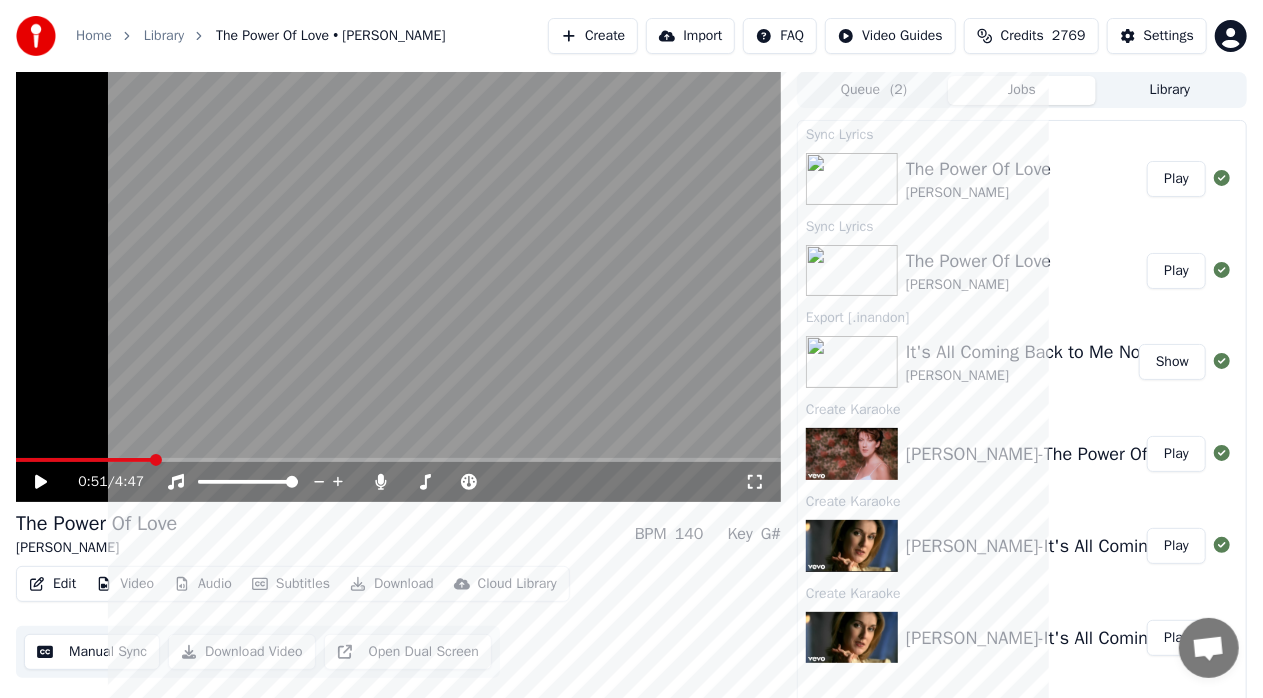click at bounding box center [398, 287] 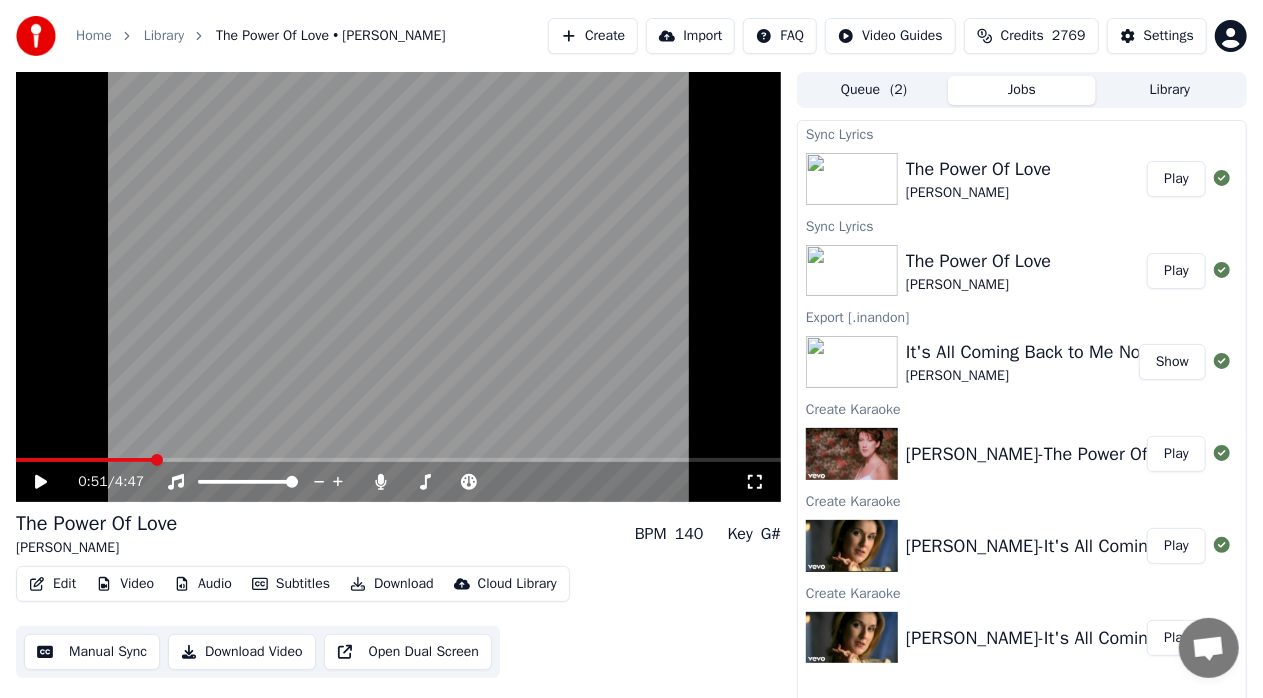 click at bounding box center [398, 287] 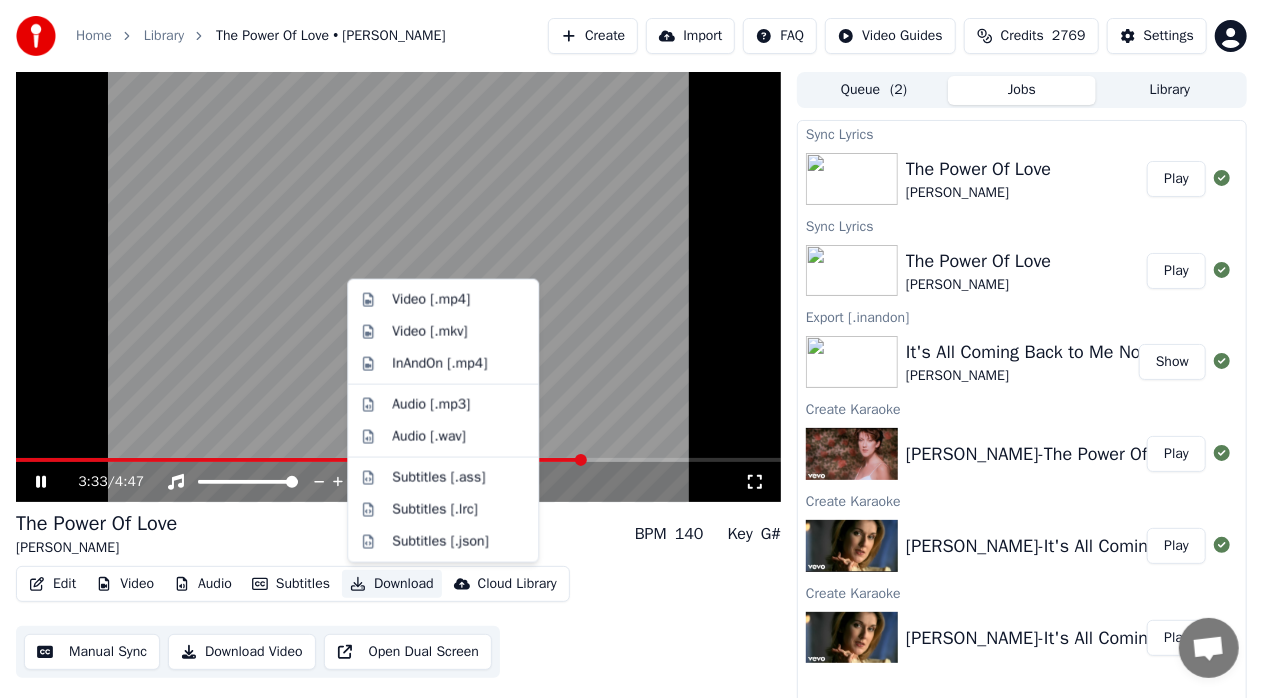 click on "Download" at bounding box center (392, 584) 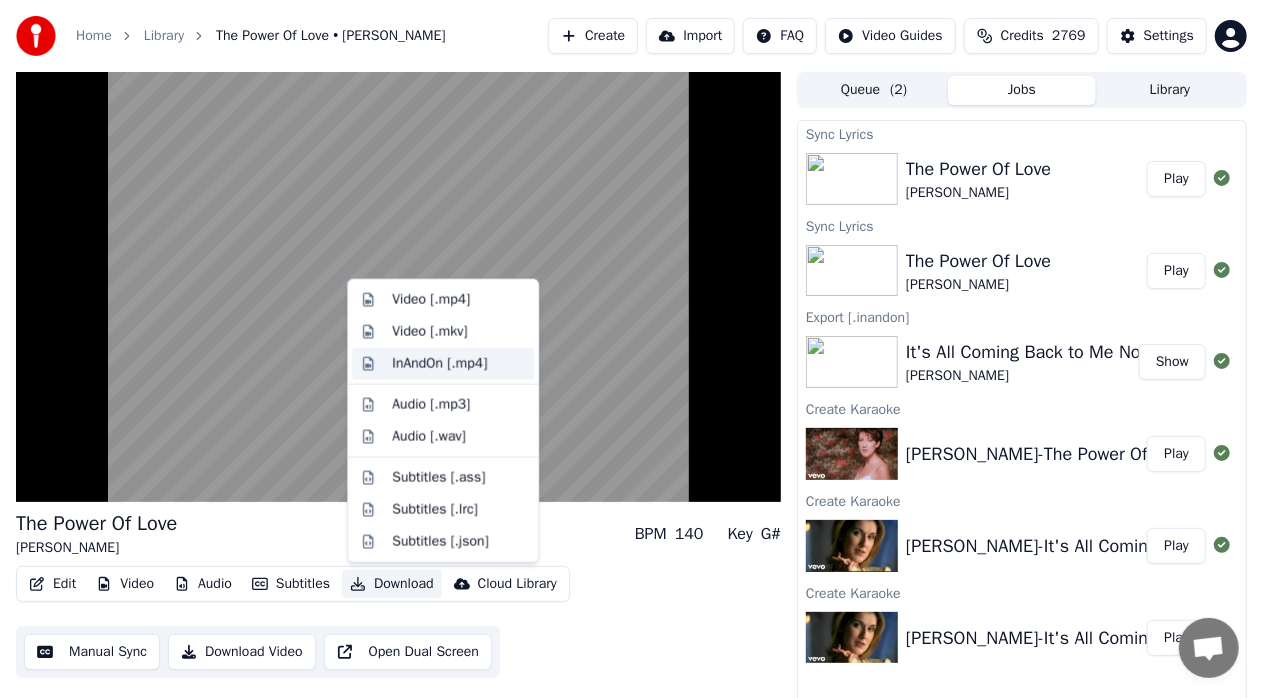 click on "InAndOn [.mp4]" at bounding box center [439, 364] 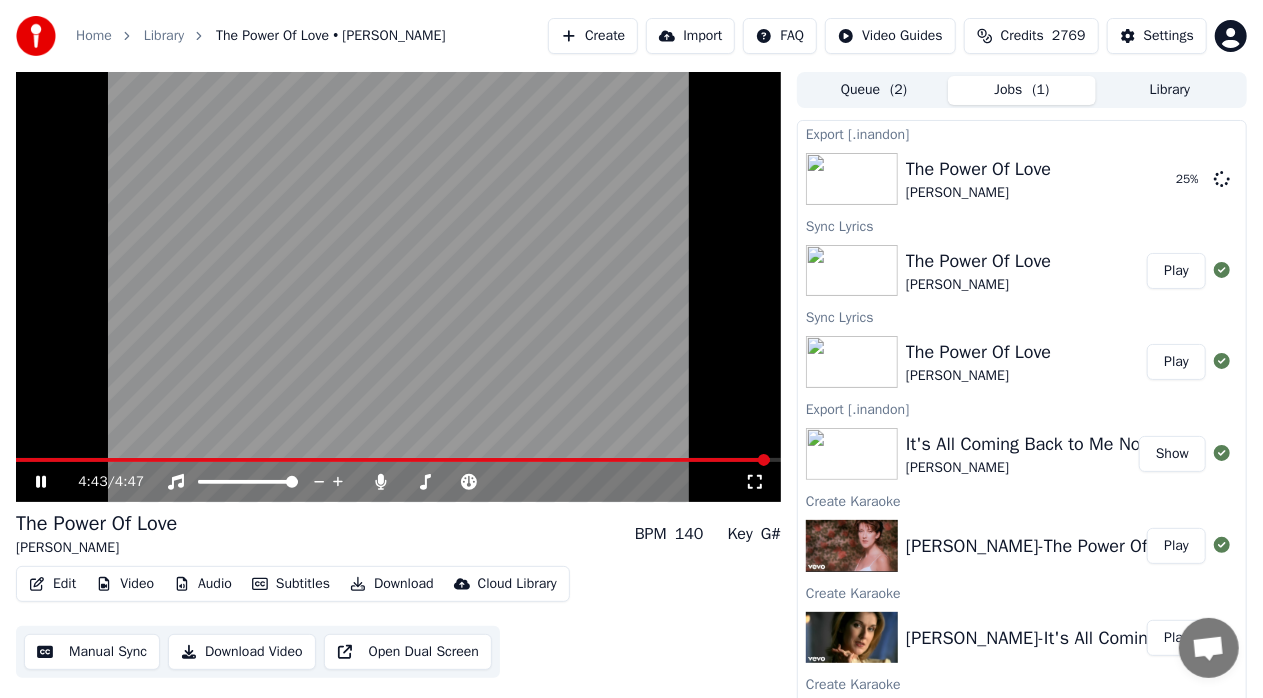 click 